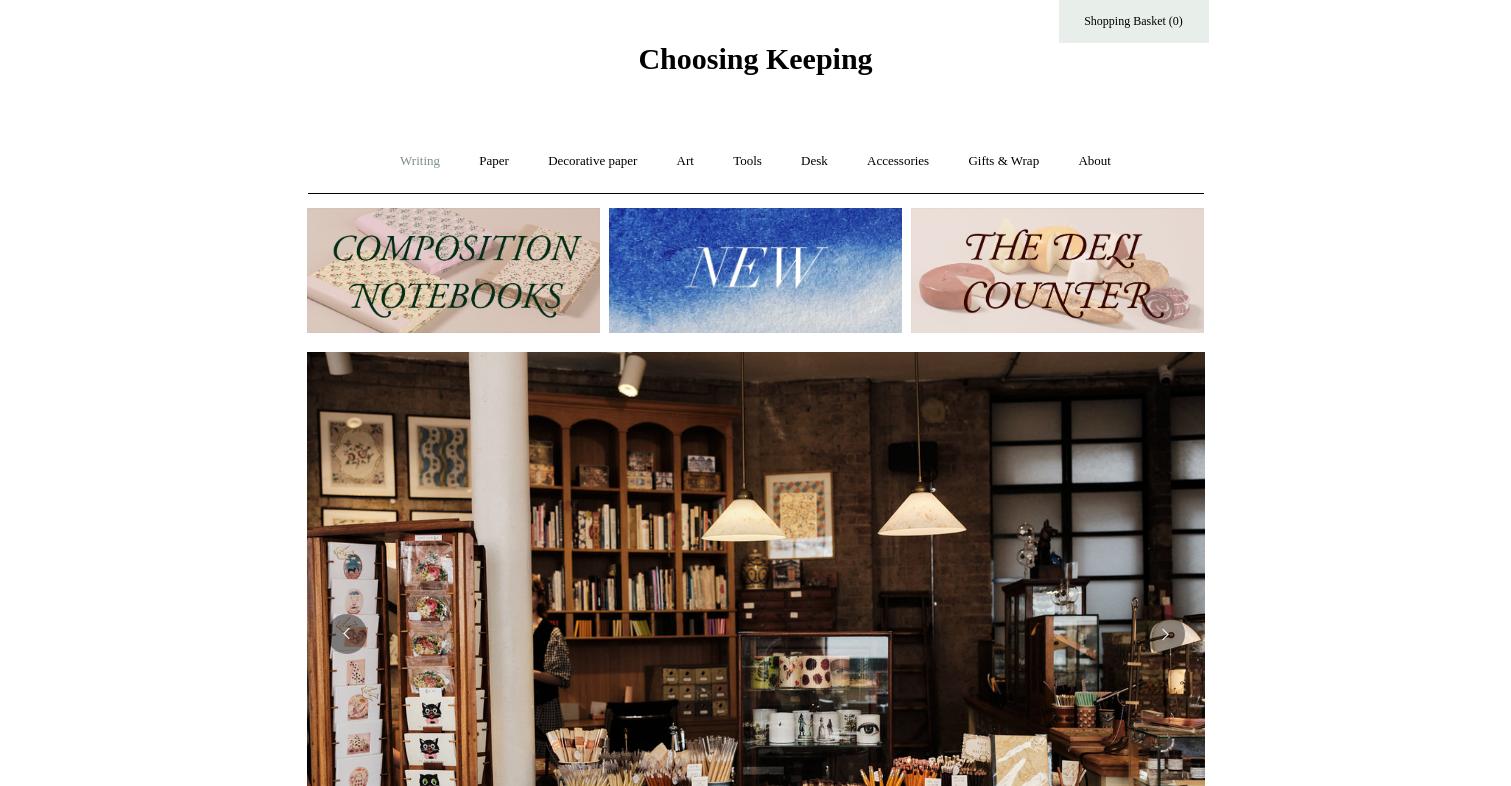 scroll, scrollTop: 0, scrollLeft: 0, axis: both 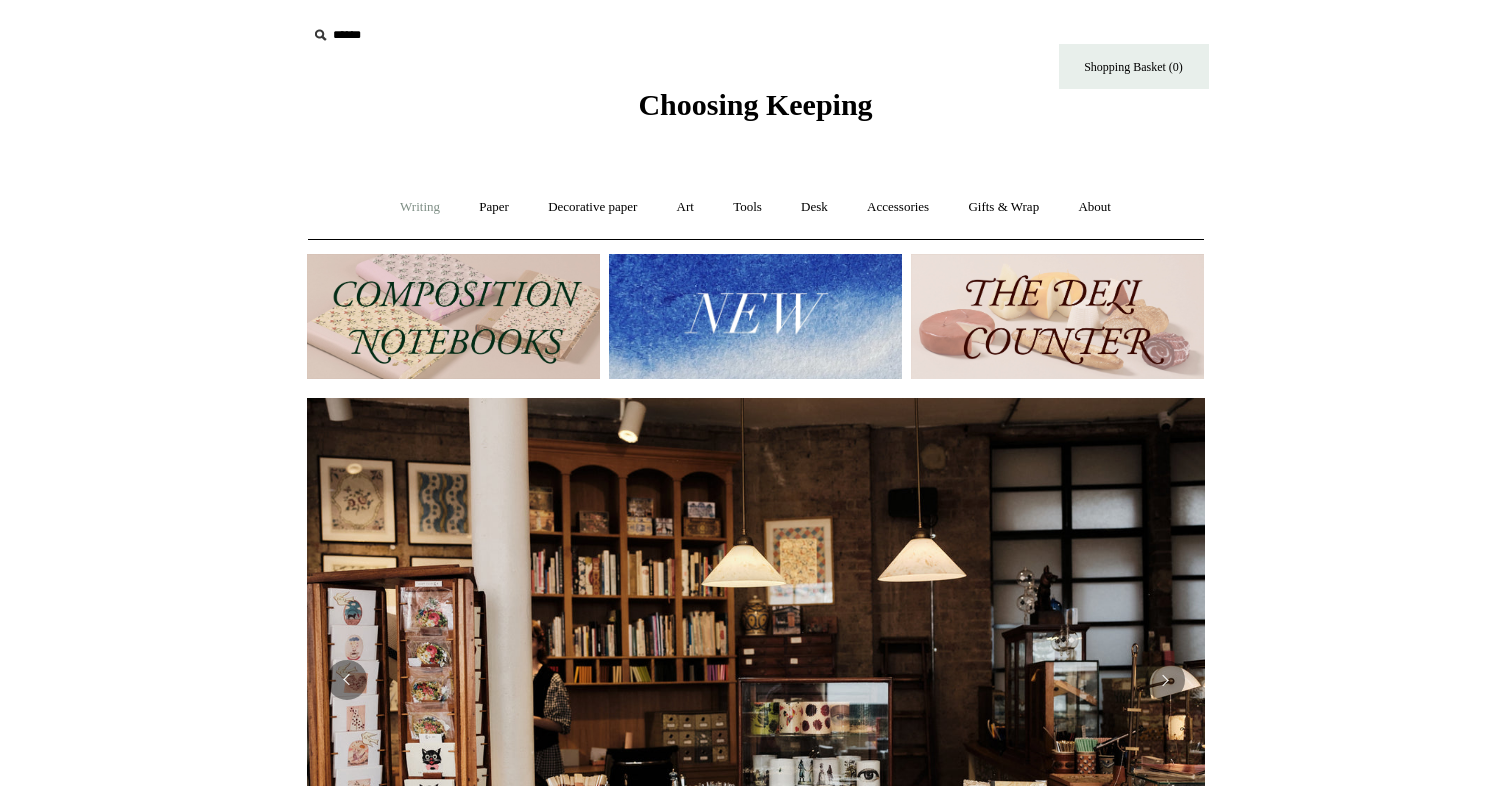 click on "Writing +" at bounding box center (420, 207) 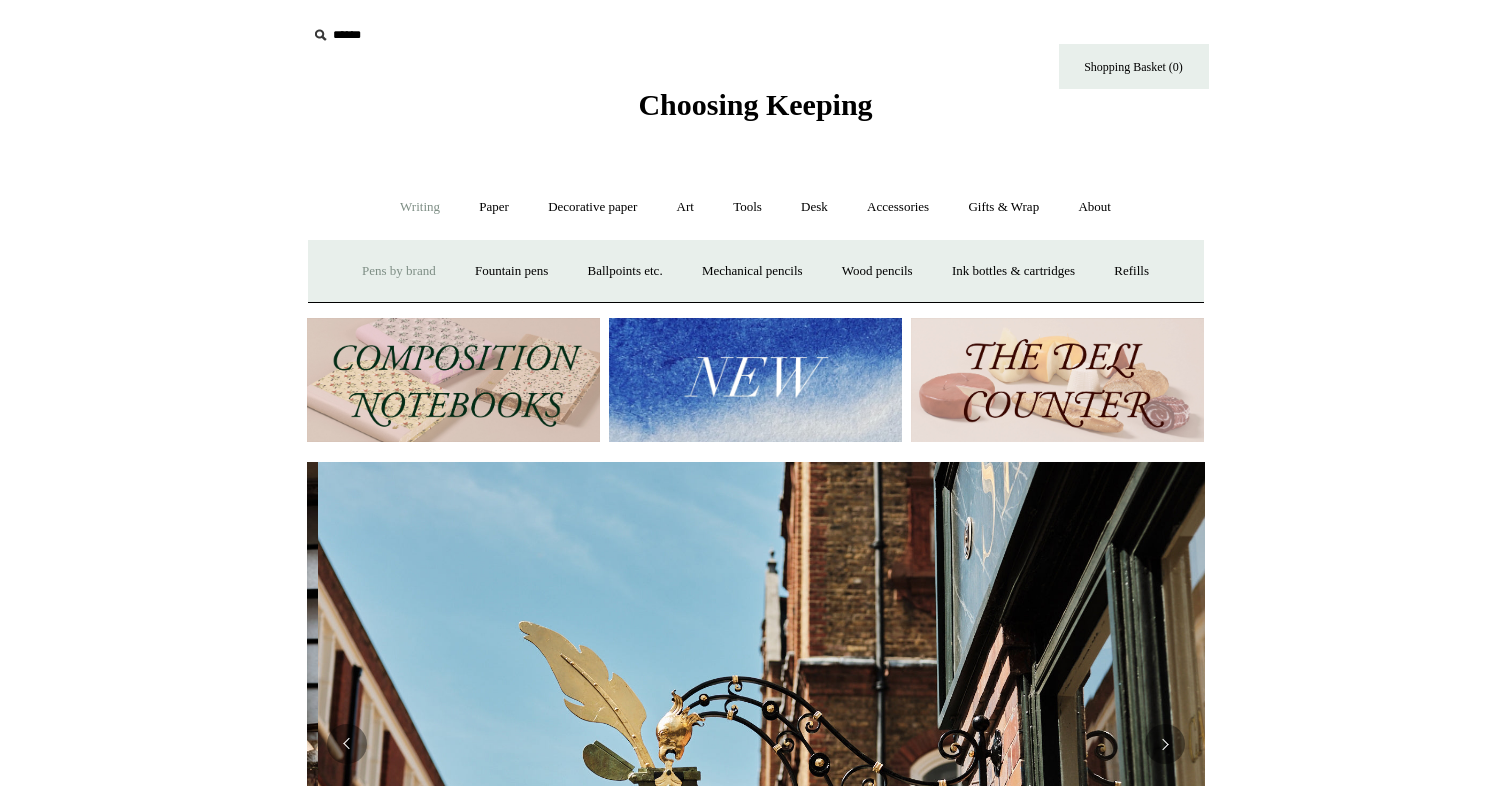 scroll, scrollTop: 0, scrollLeft: 898, axis: horizontal 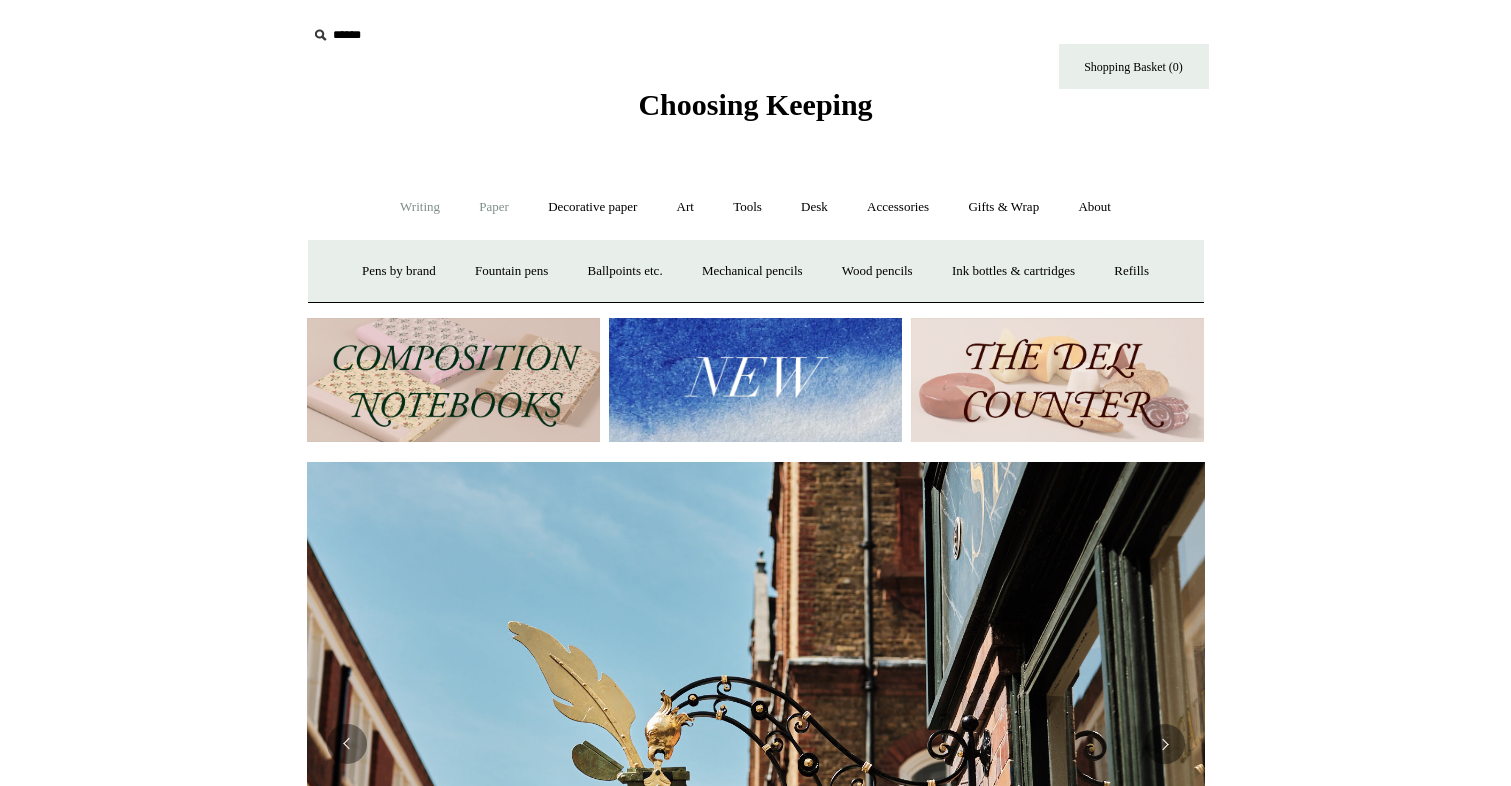 click on "Paper +" at bounding box center (494, 207) 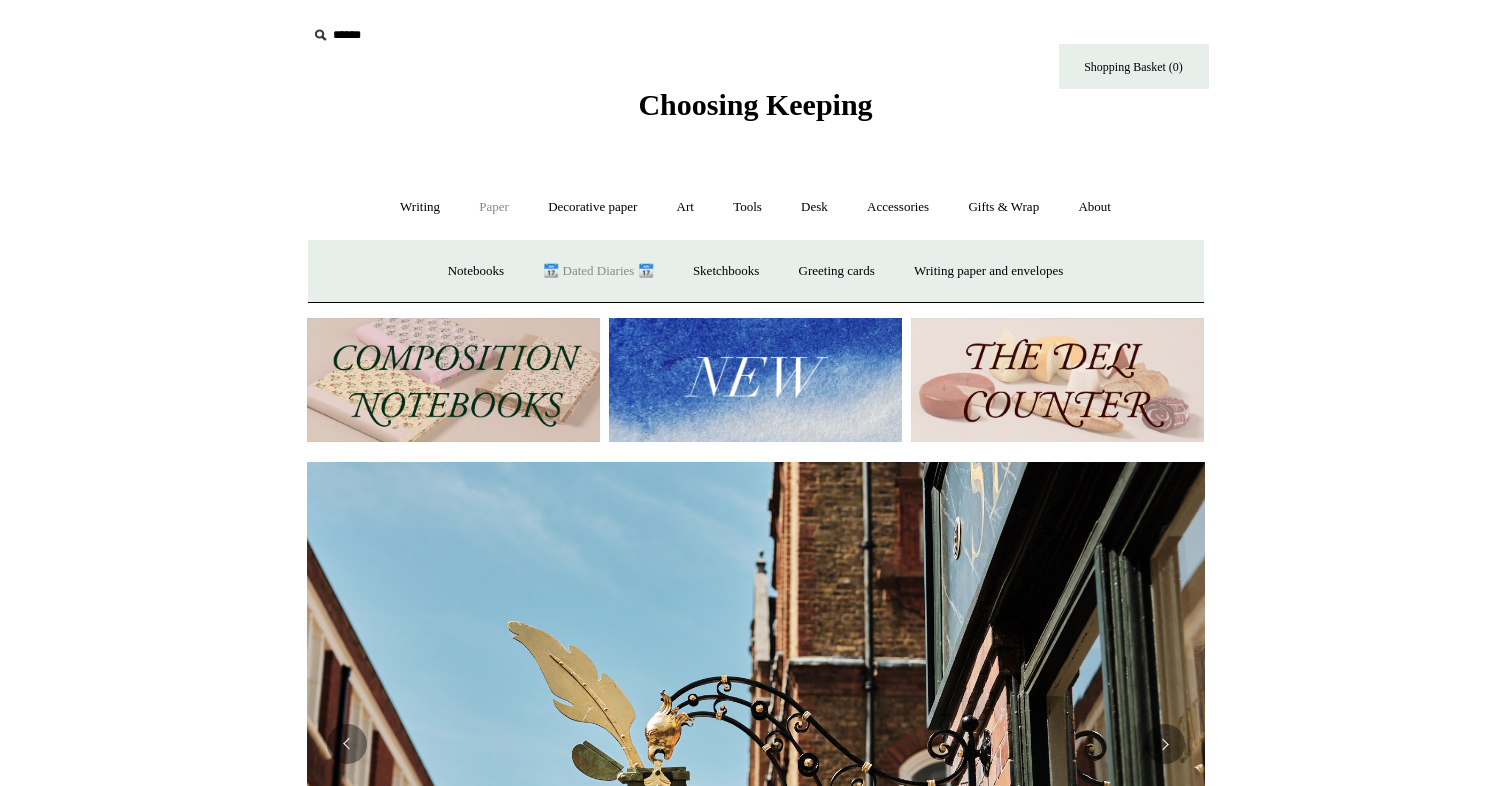 click on "📆 Dated Diaries 📆" at bounding box center (598, 271) 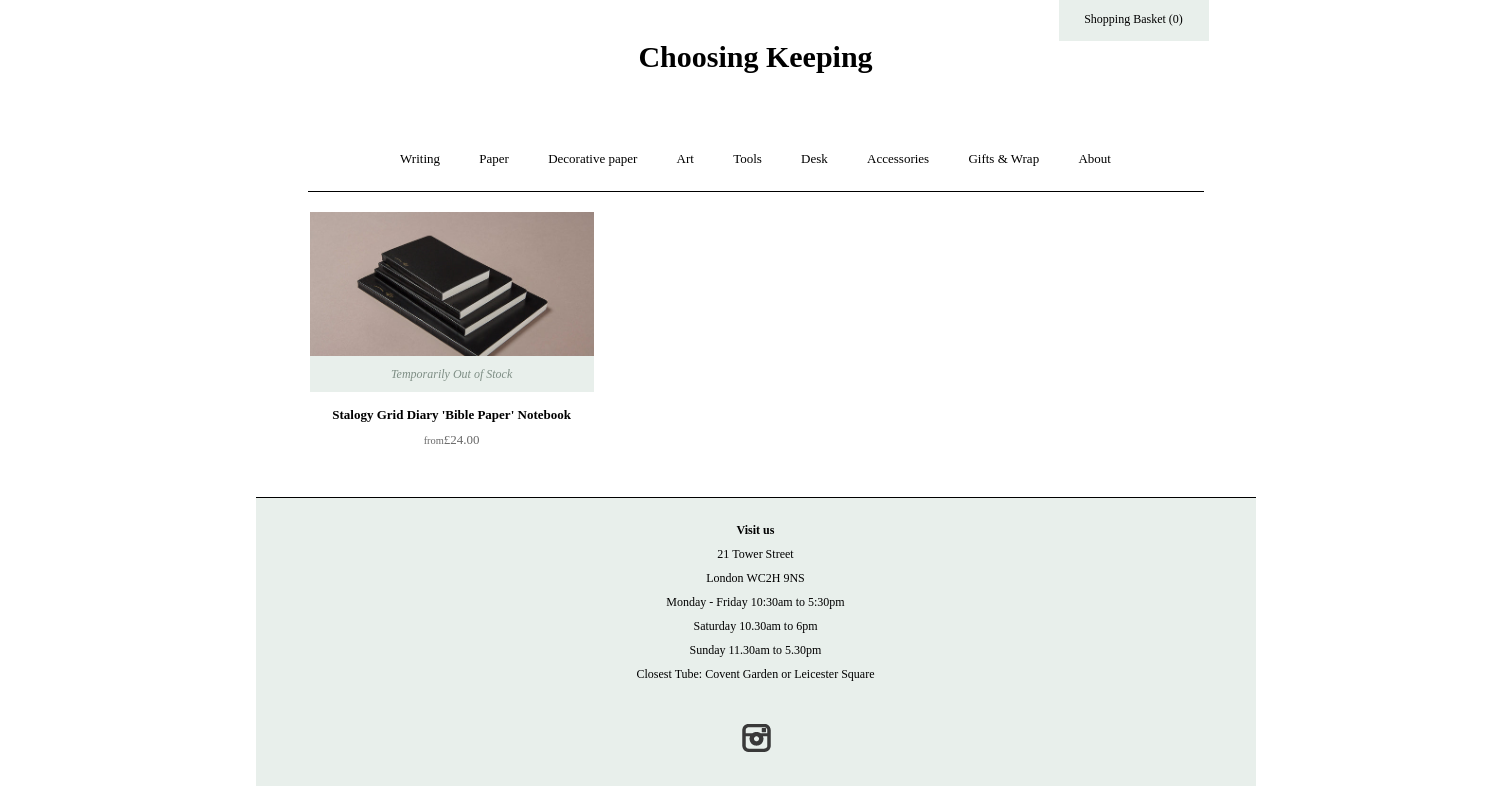 scroll, scrollTop: 72, scrollLeft: 0, axis: vertical 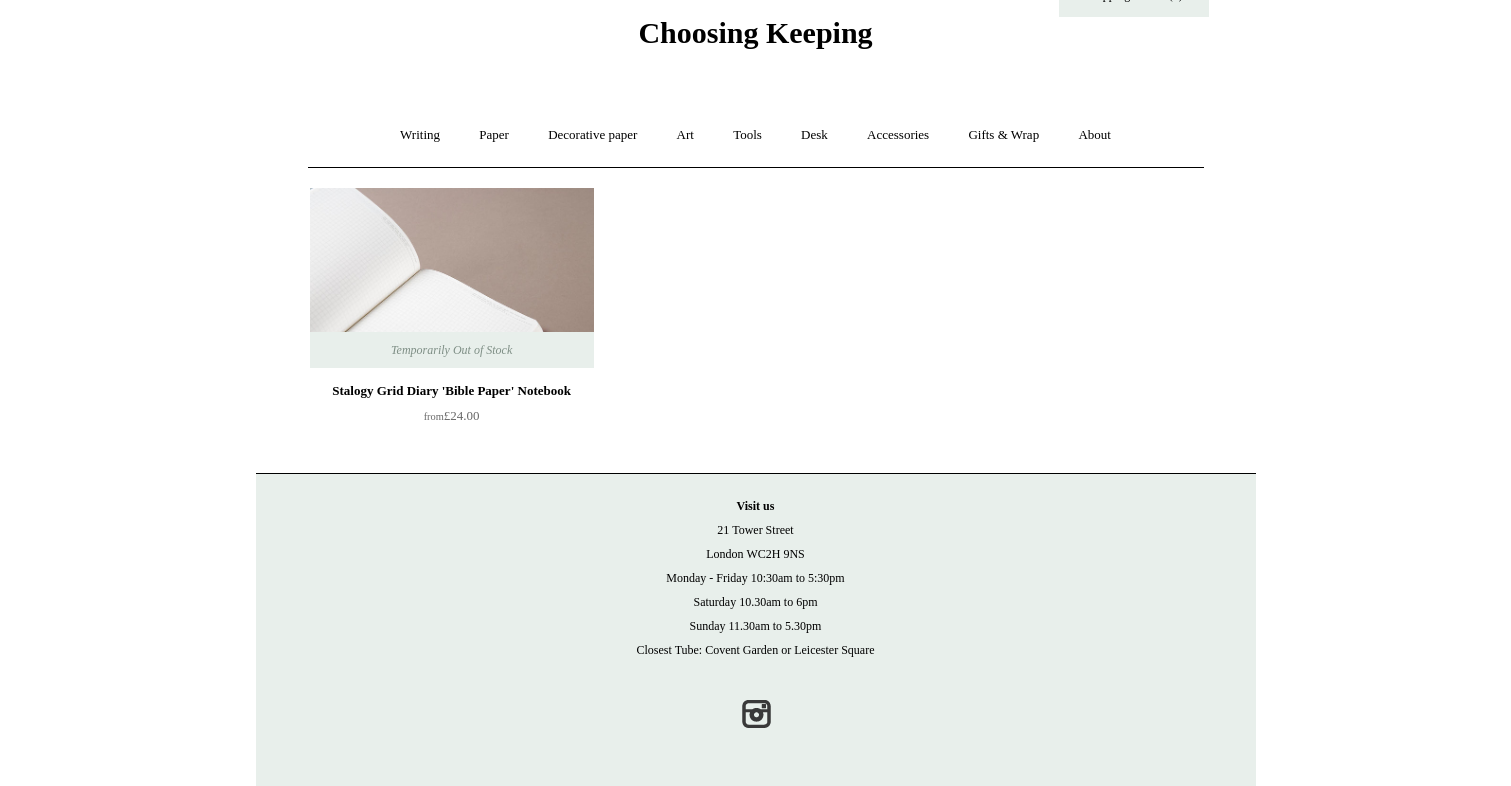 click at bounding box center (452, 278) 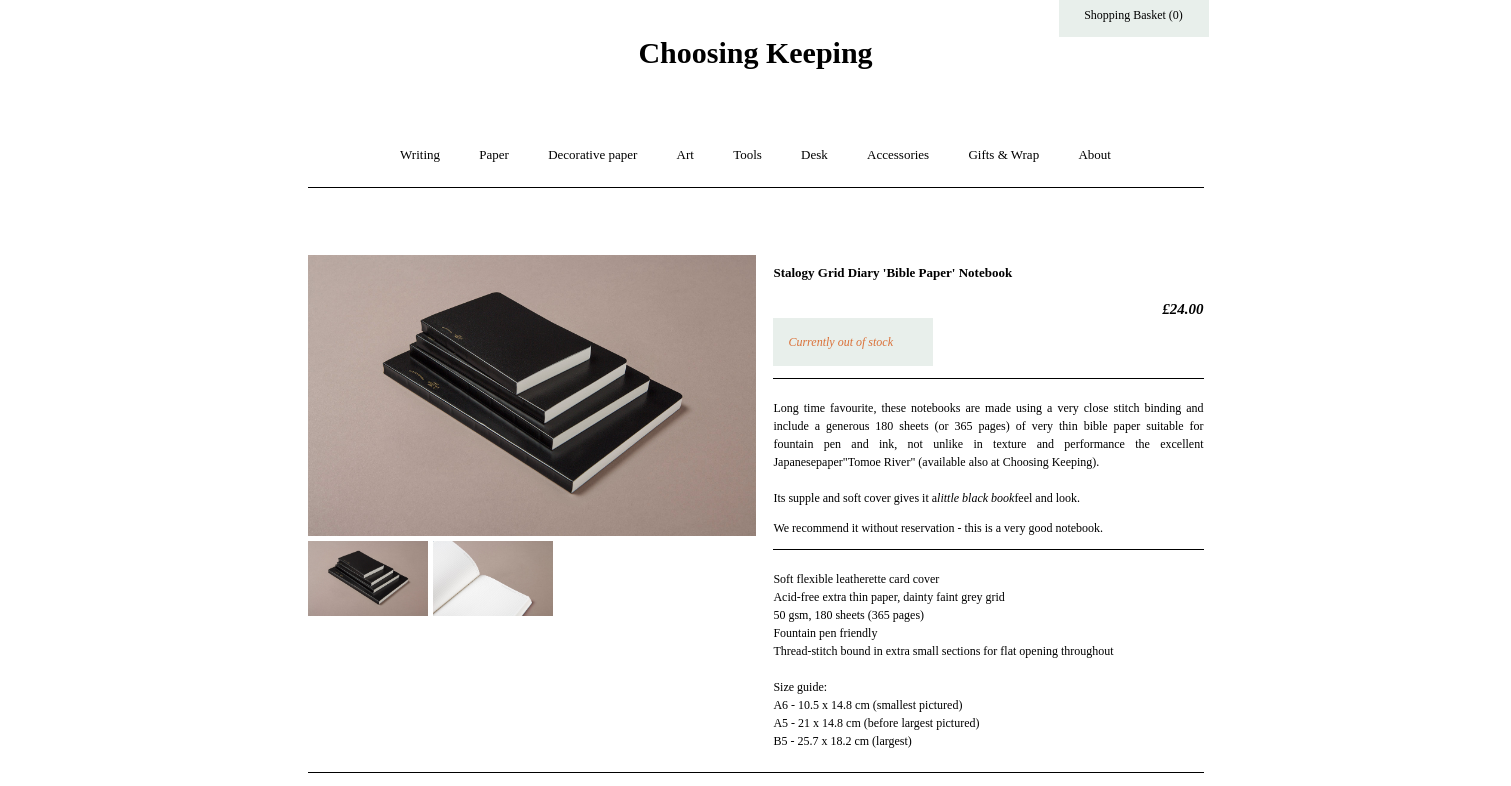 scroll, scrollTop: 0, scrollLeft: 0, axis: both 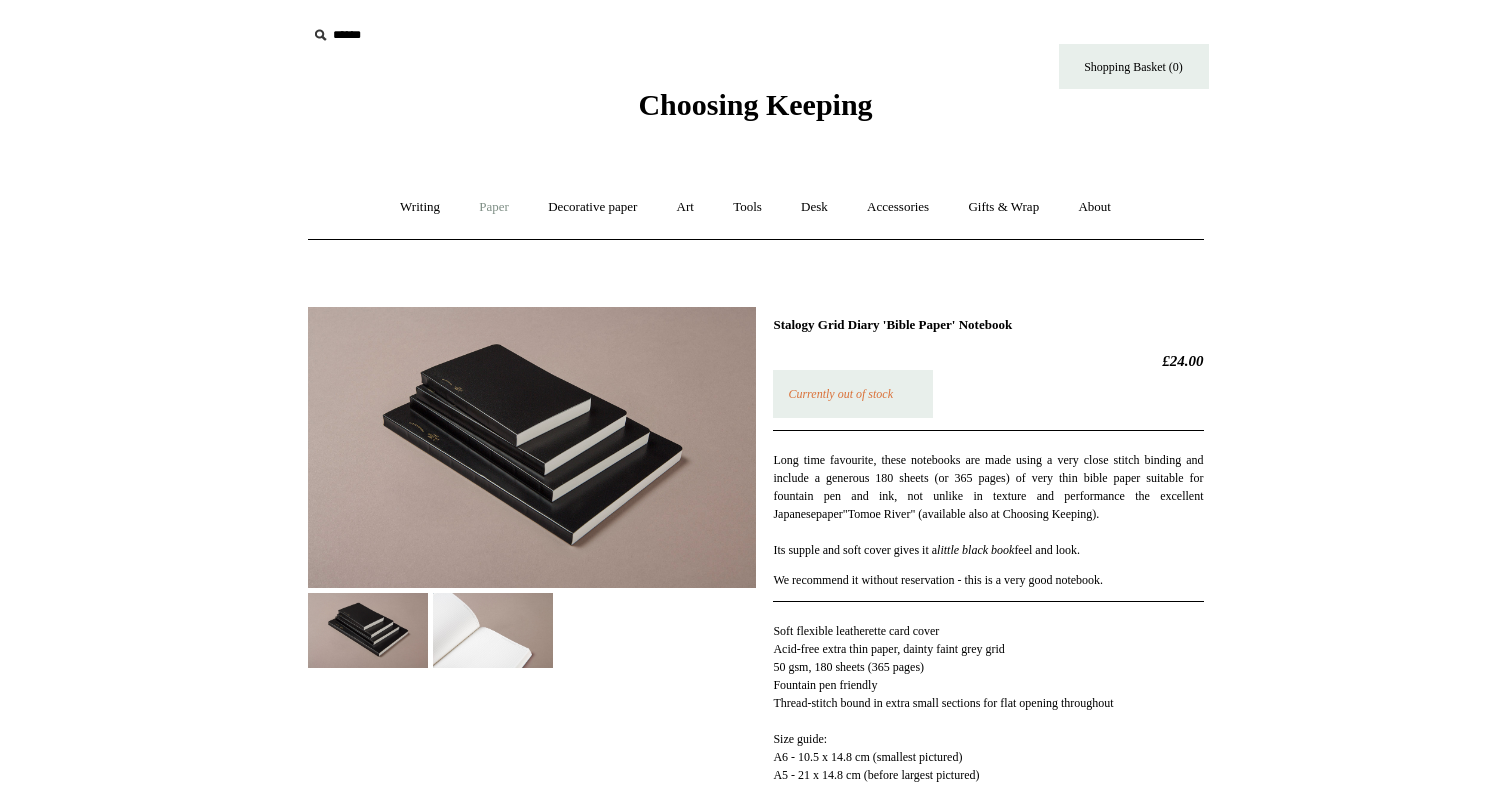 click on "Paper +" at bounding box center [494, 207] 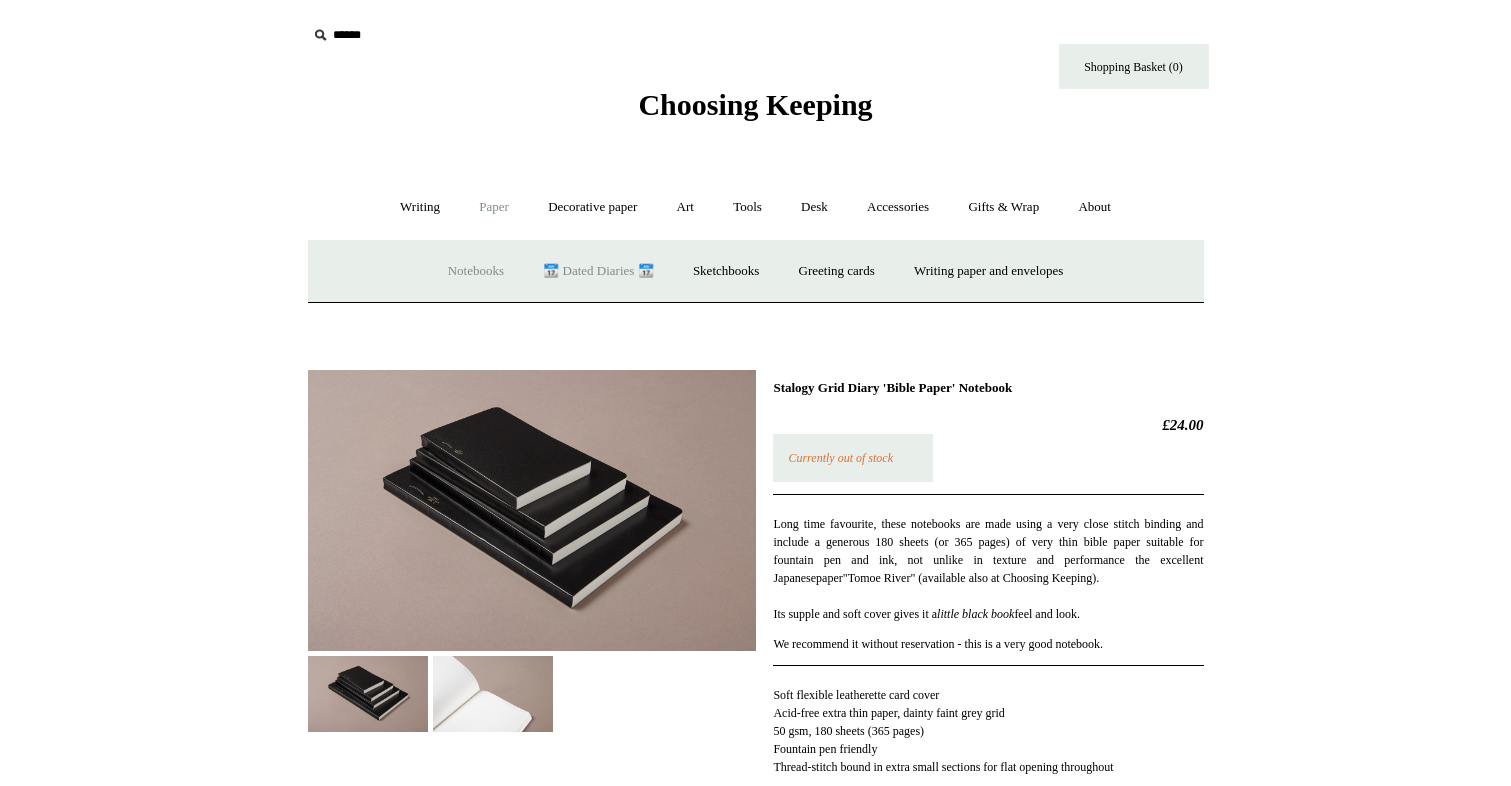 click on "Notebooks +" at bounding box center [476, 271] 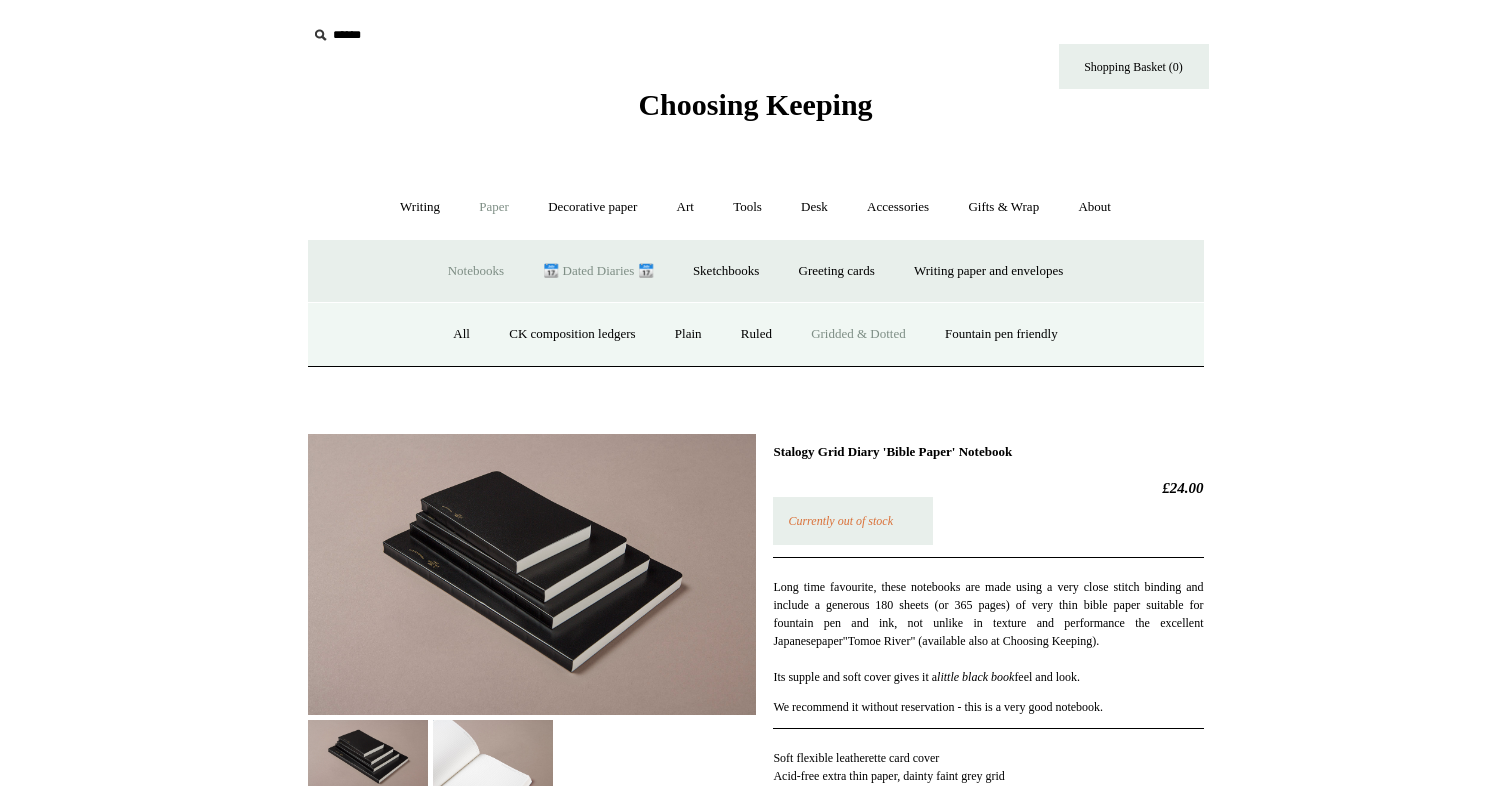click on "Gridded & Dotted" at bounding box center (858, 334) 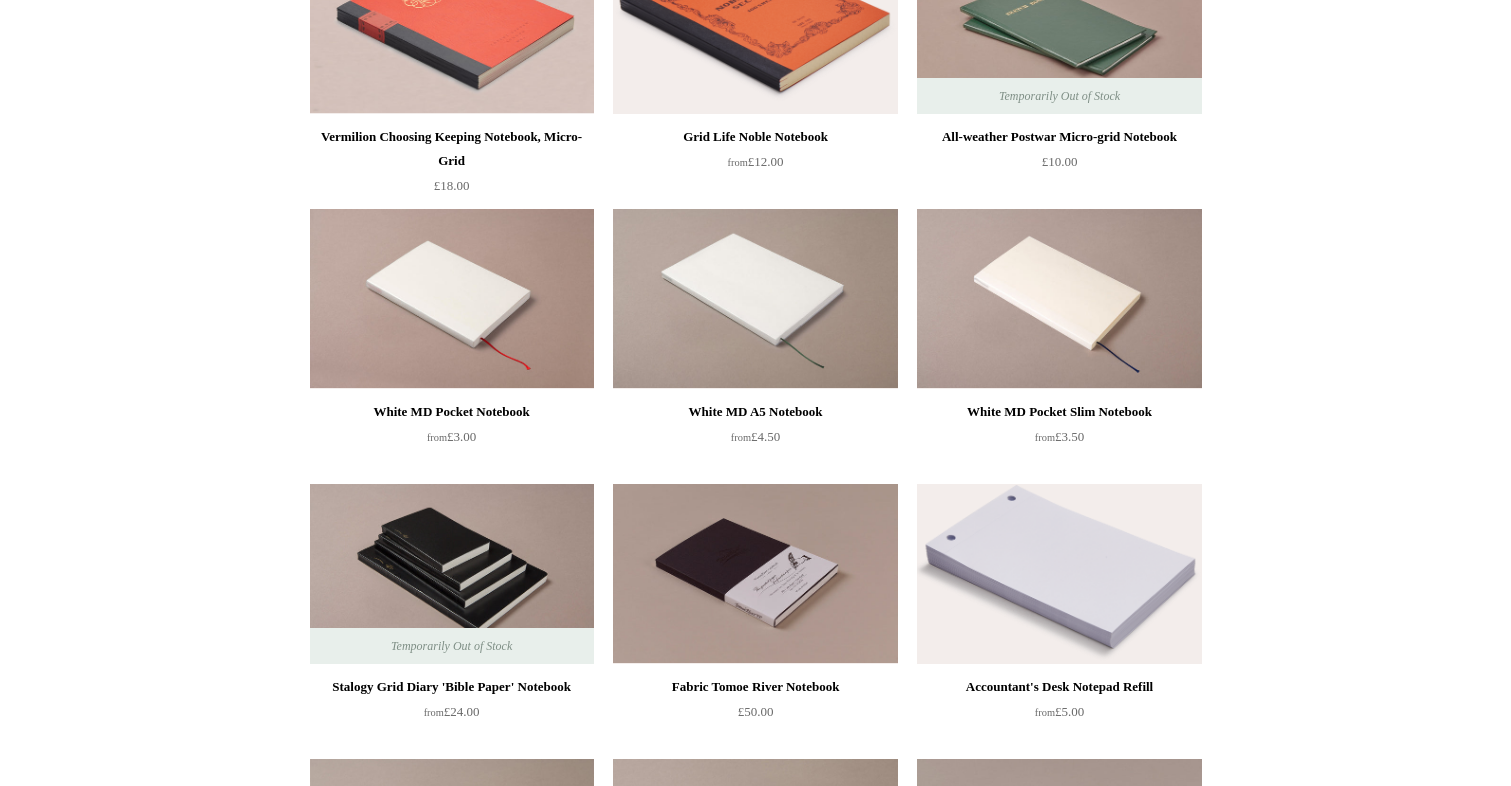 scroll, scrollTop: 0, scrollLeft: 0, axis: both 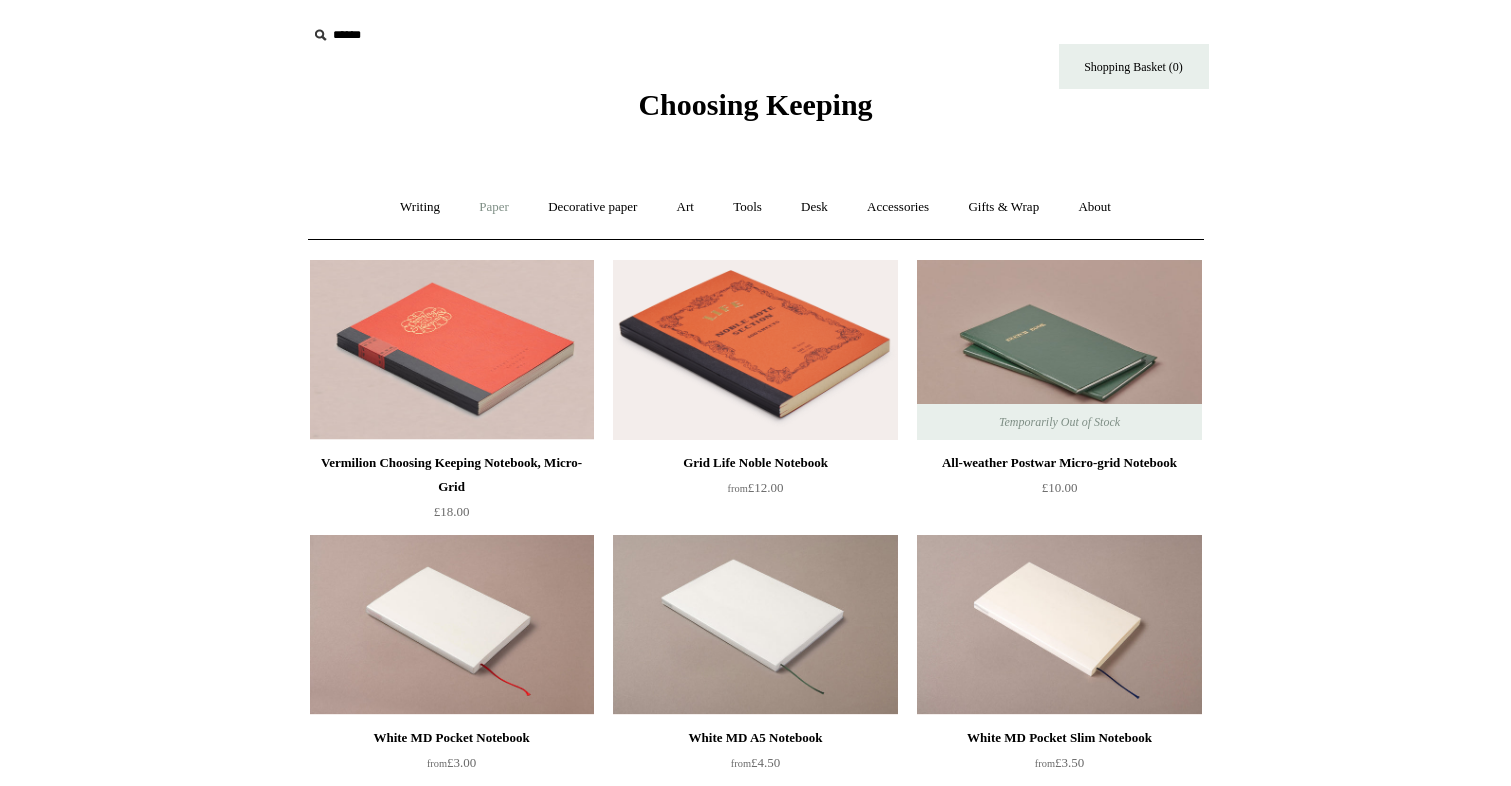 click on "Paper +" at bounding box center (494, 207) 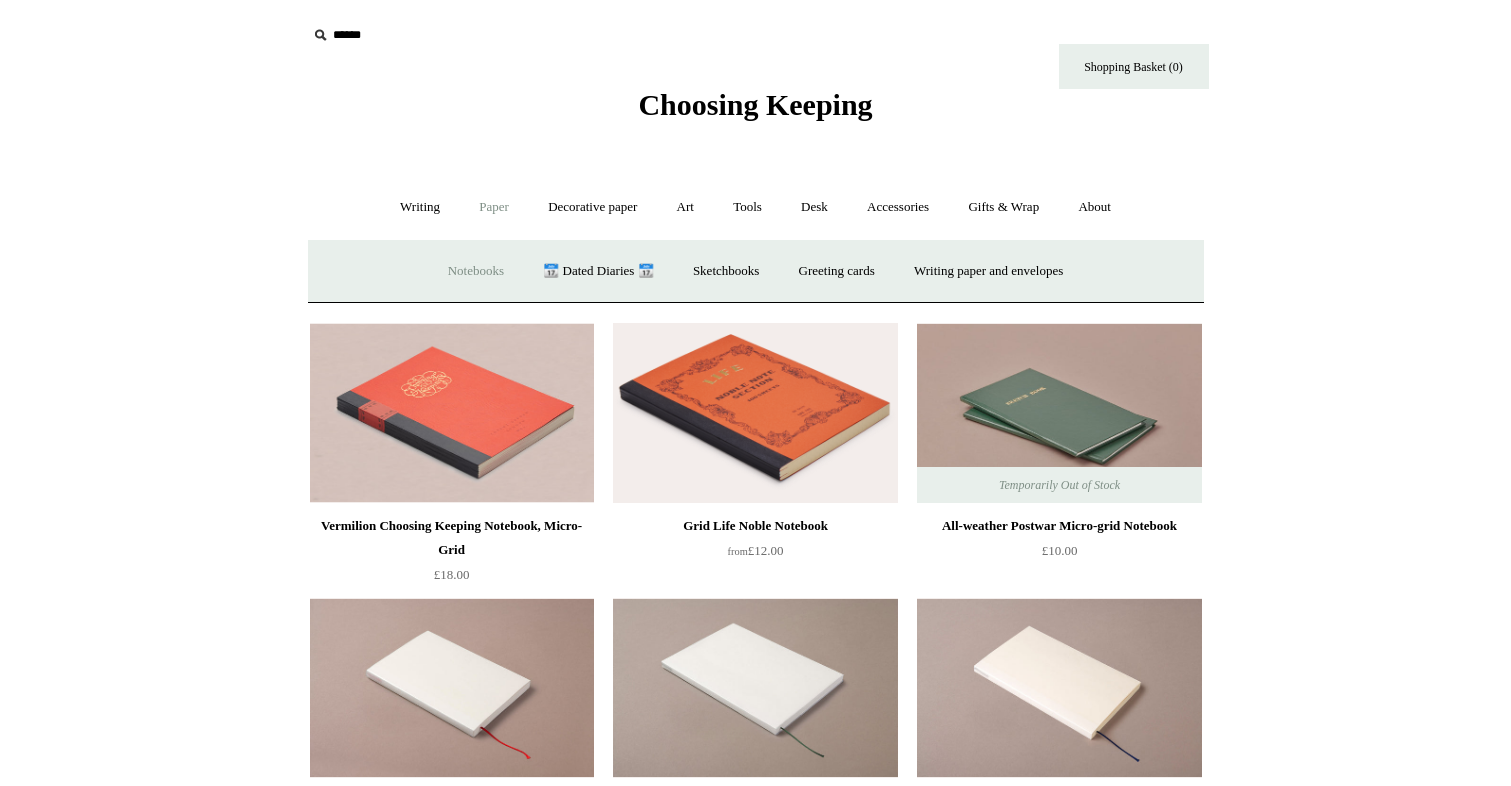 click on "Notebooks +" at bounding box center [476, 271] 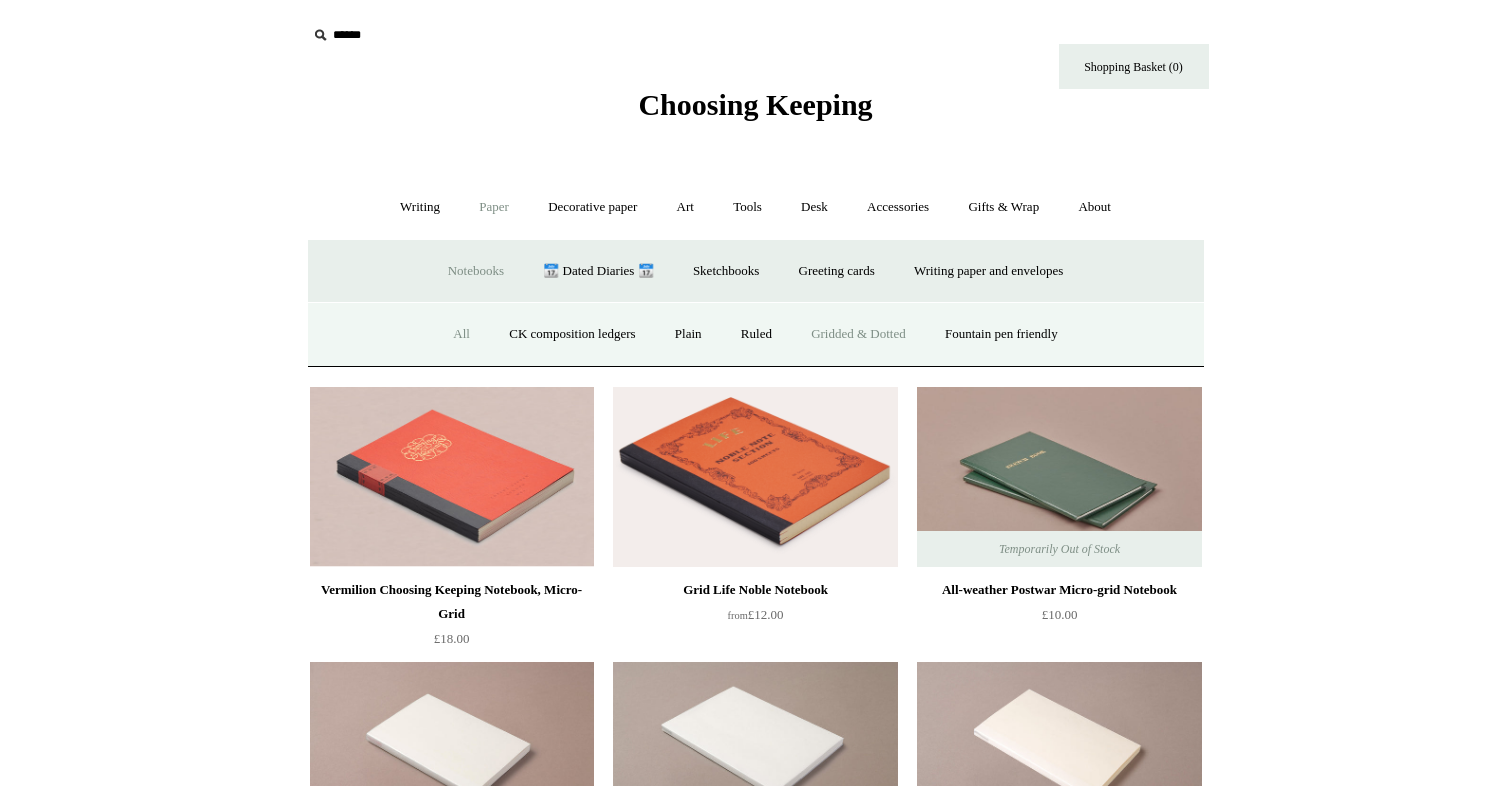 click on "All" at bounding box center (461, 334) 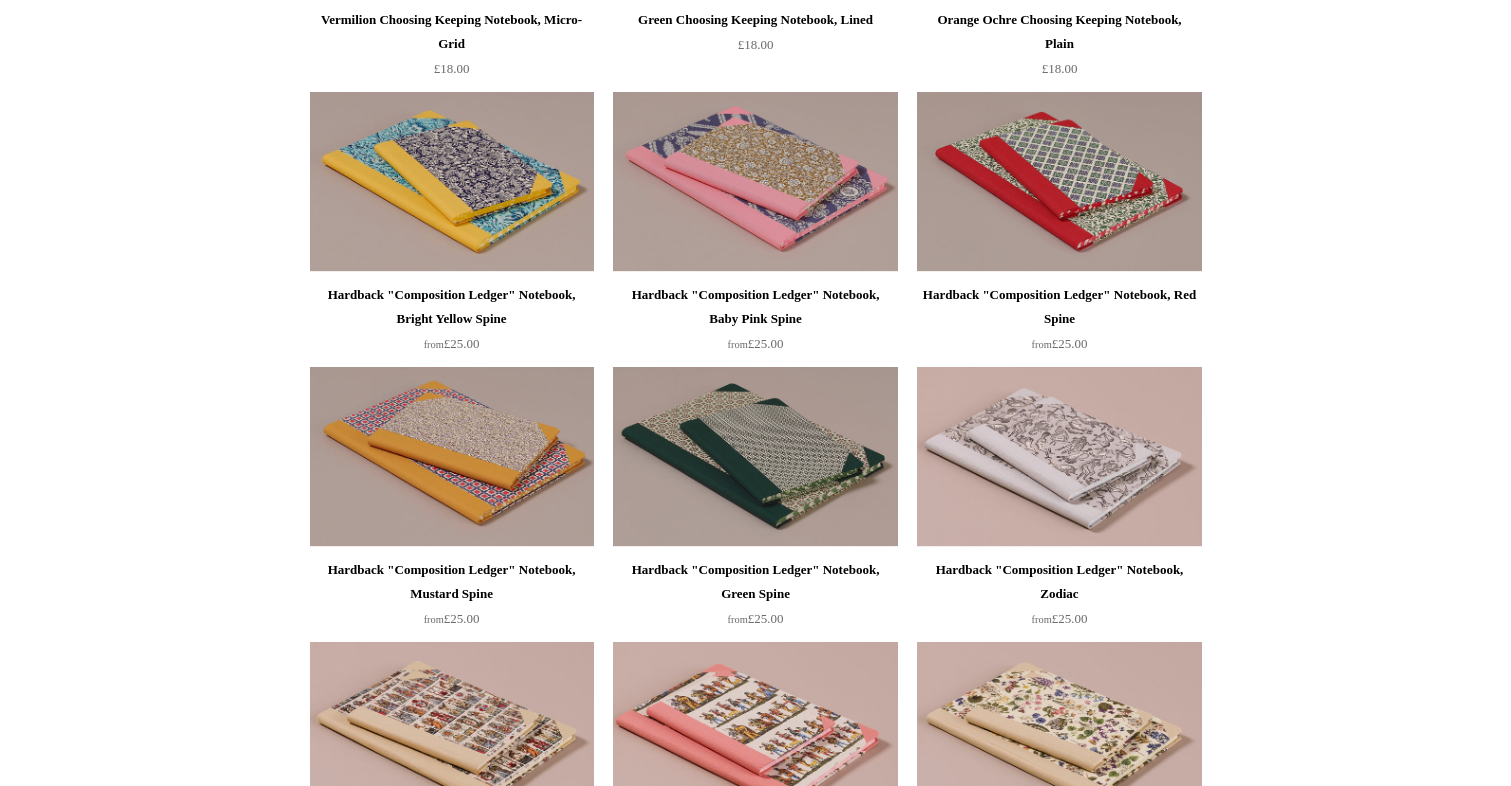 scroll, scrollTop: 448, scrollLeft: 0, axis: vertical 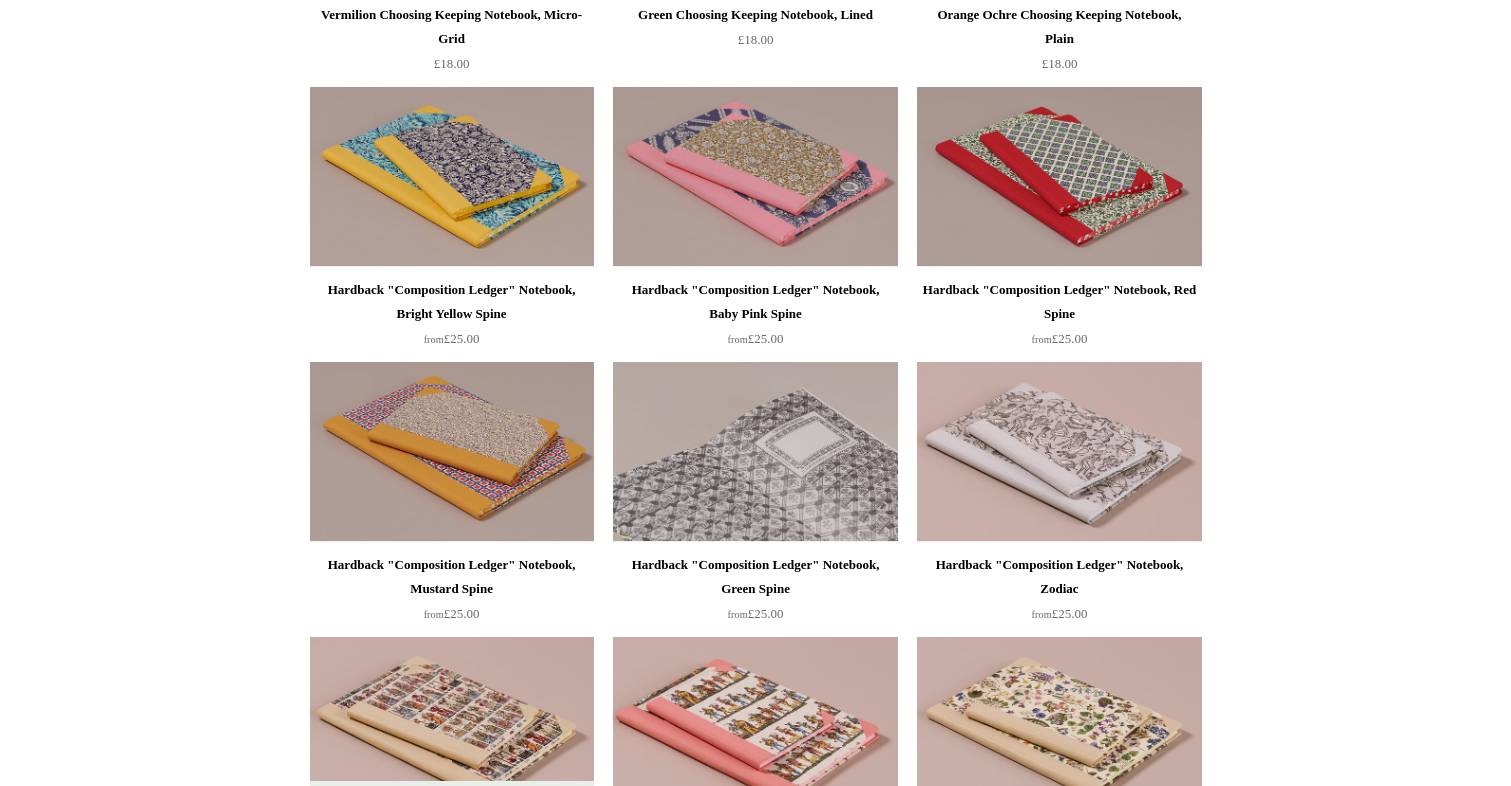 click at bounding box center (755, 452) 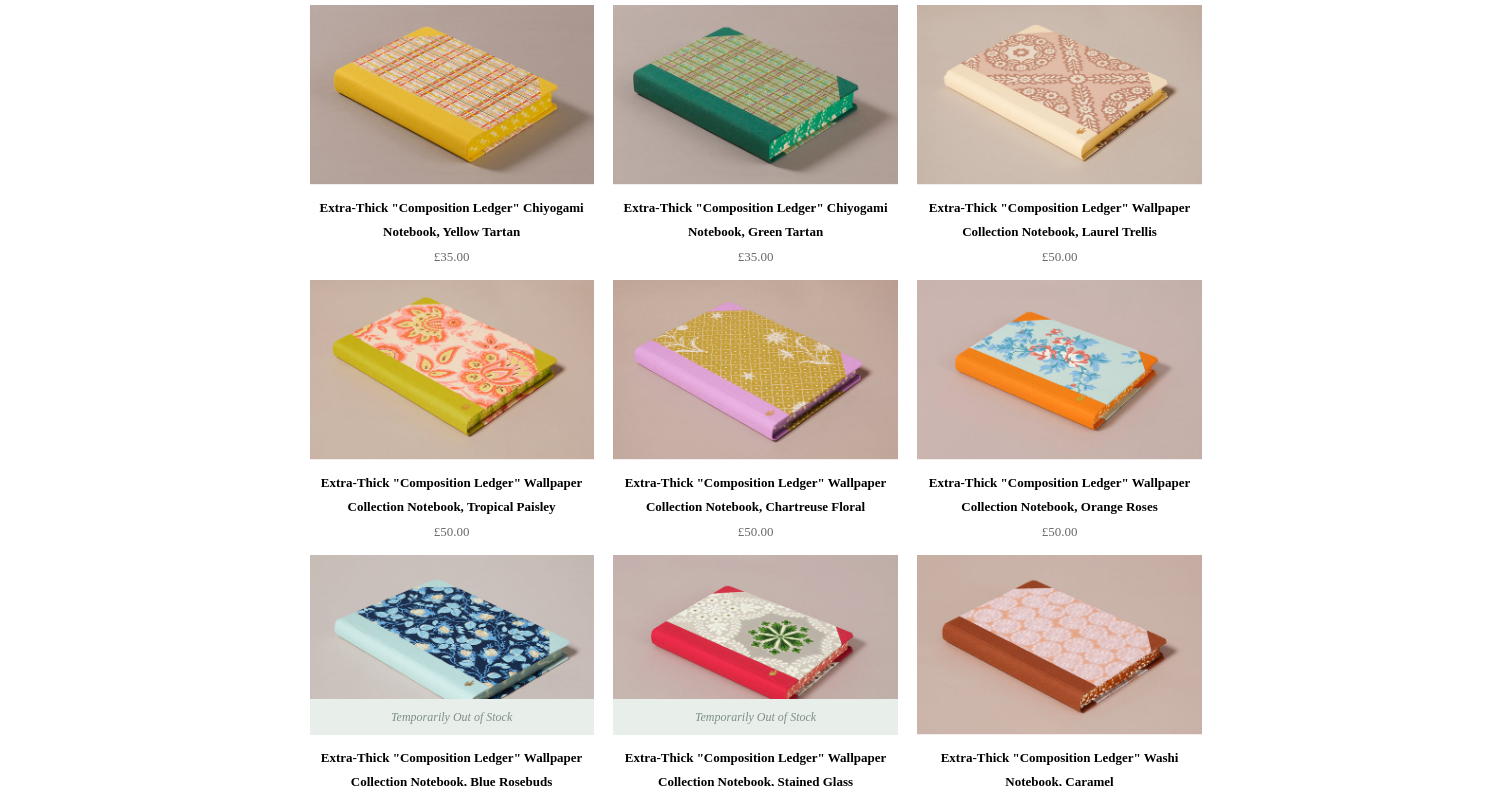 scroll, scrollTop: 2114, scrollLeft: 0, axis: vertical 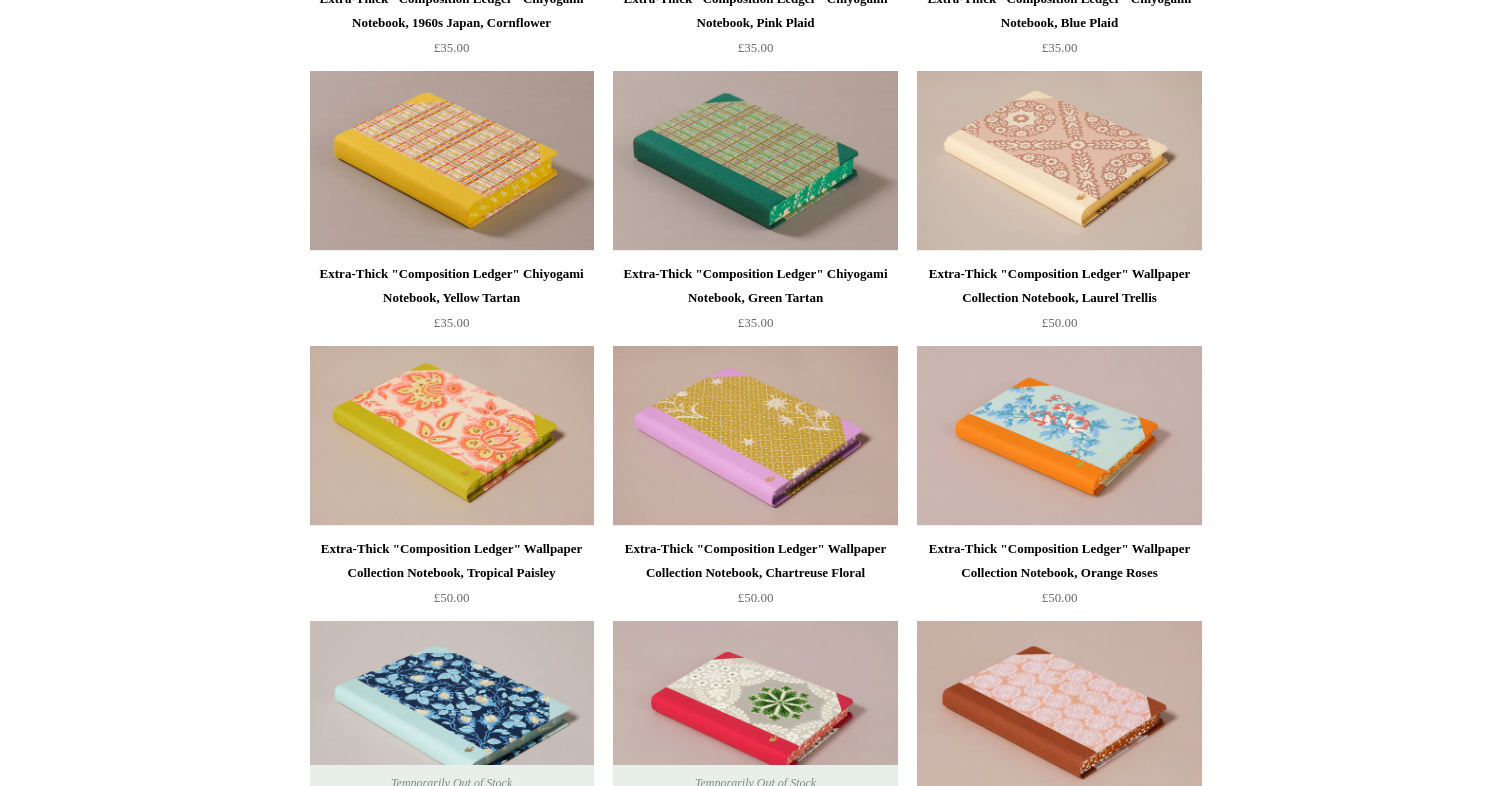 click at bounding box center (1059, 436) 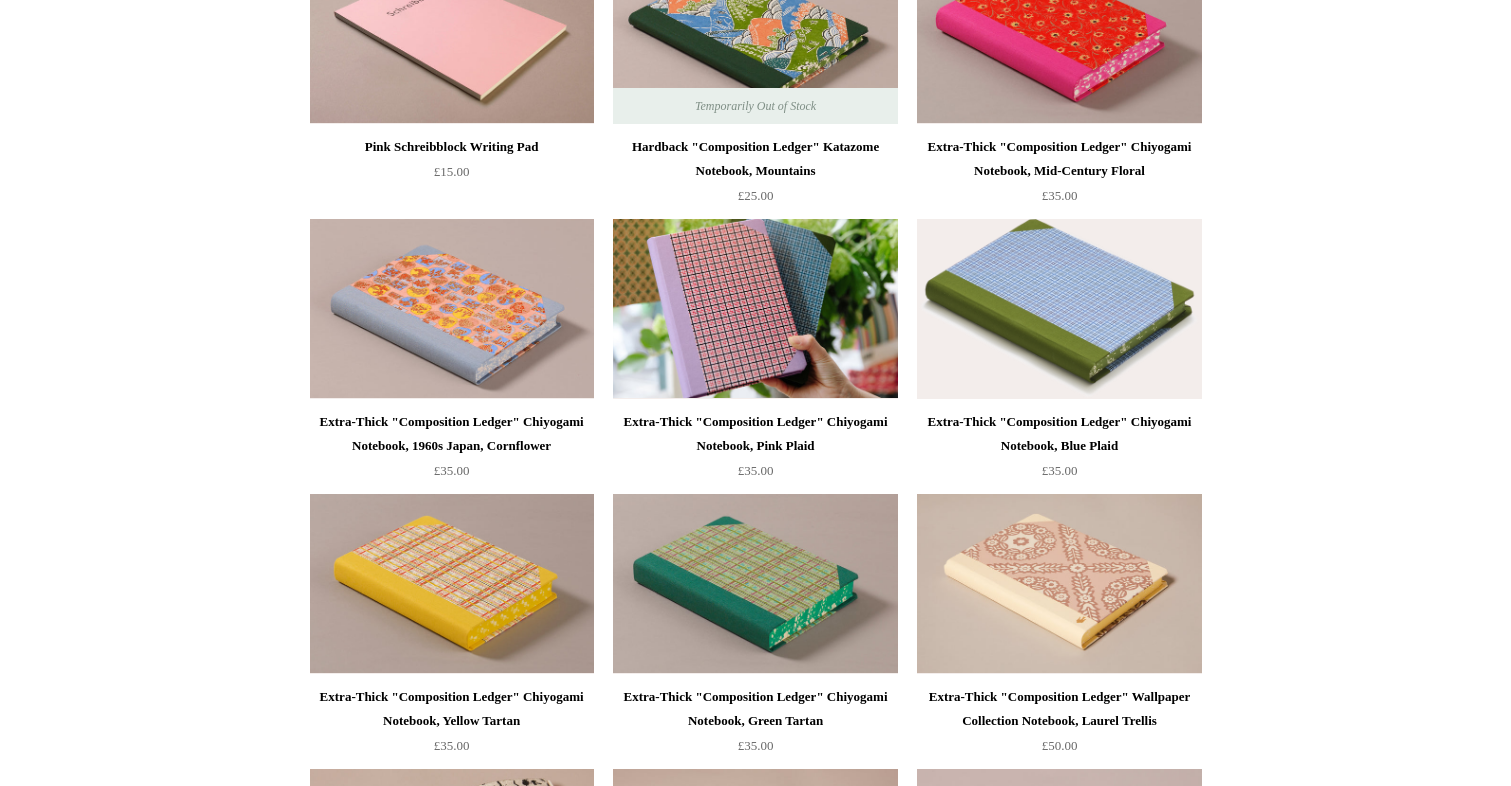scroll, scrollTop: 1690, scrollLeft: 0, axis: vertical 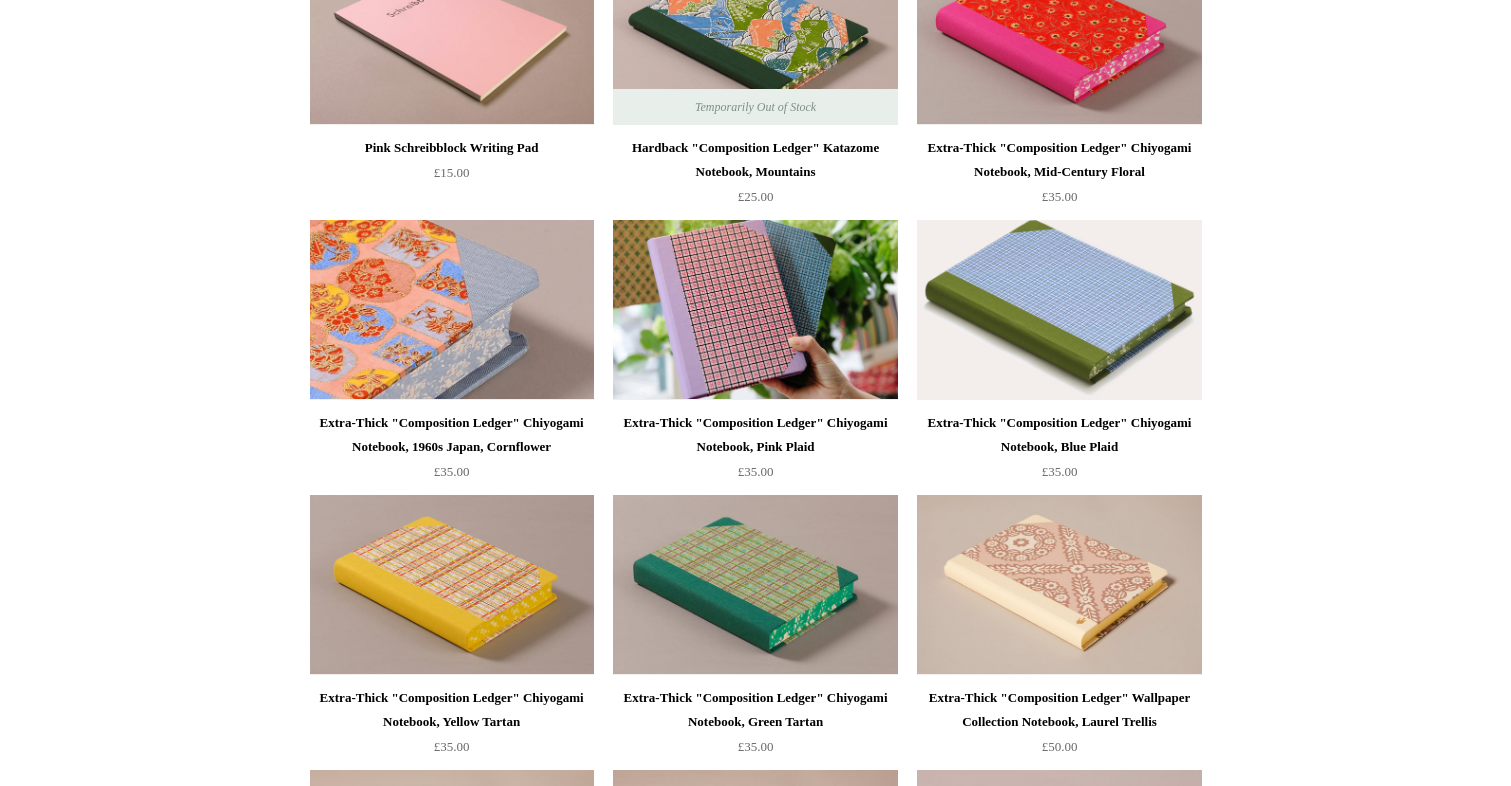 click at bounding box center [452, 310] 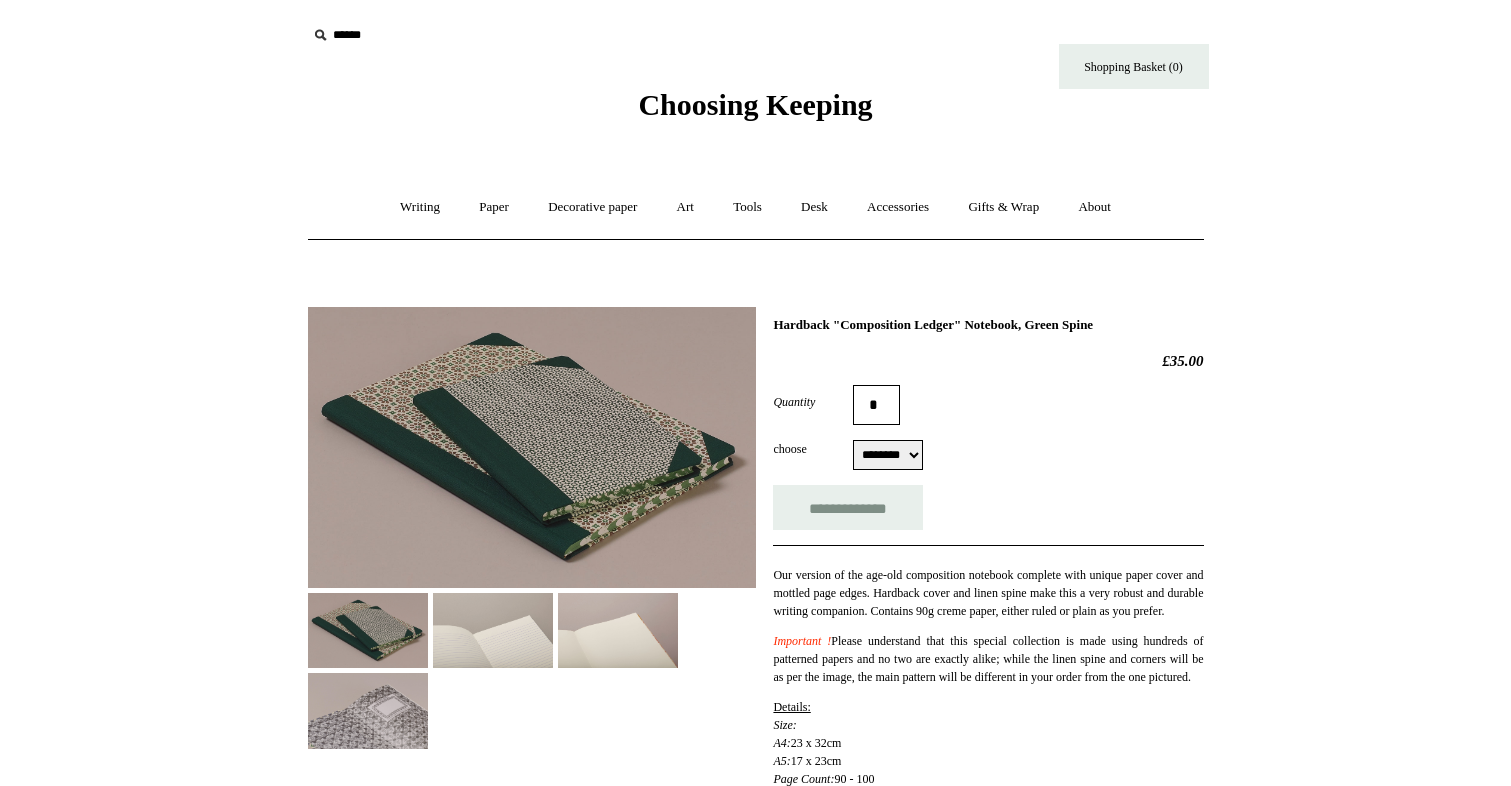 scroll, scrollTop: 0, scrollLeft: 0, axis: both 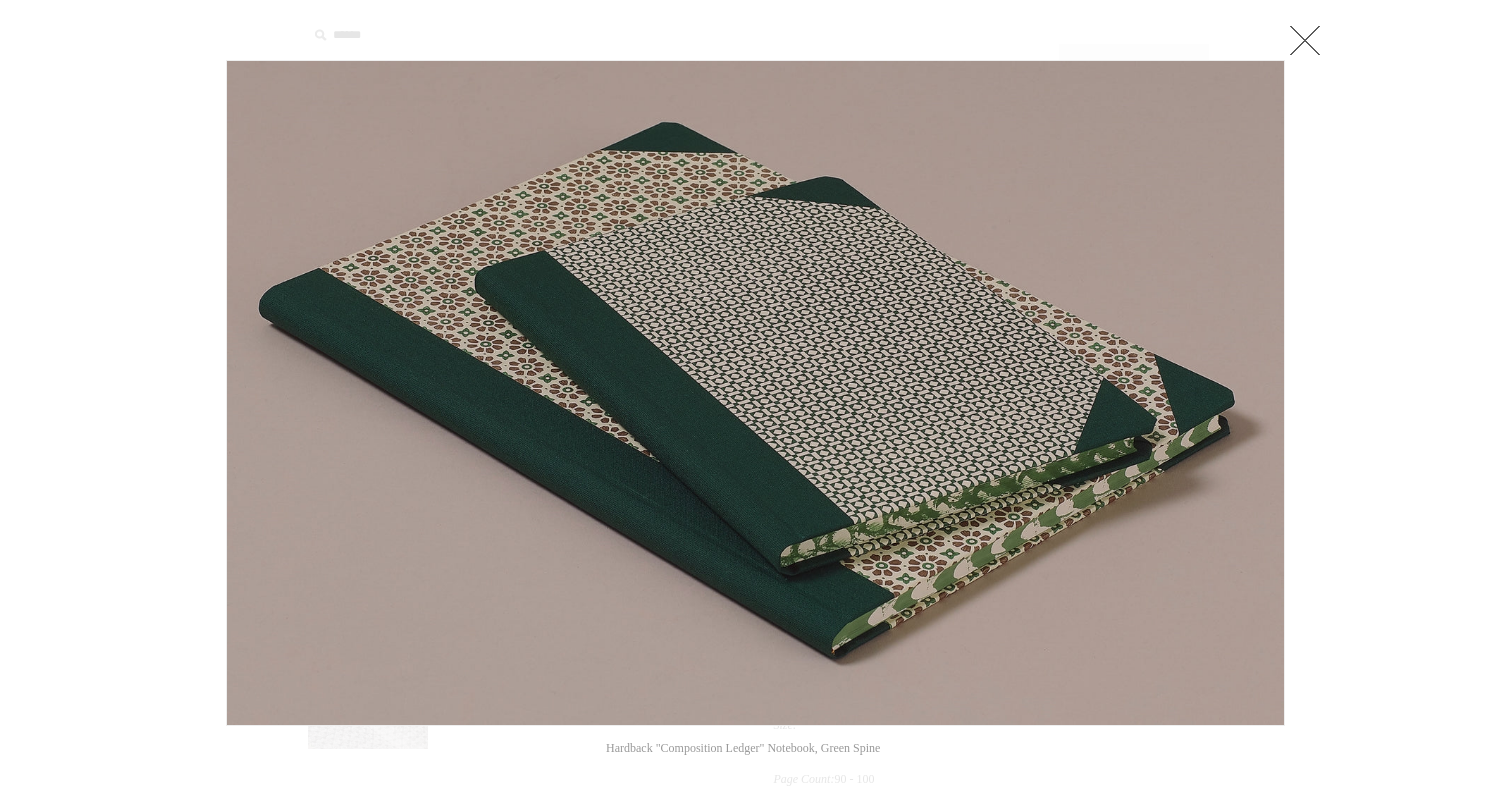 click at bounding box center [1305, 40] 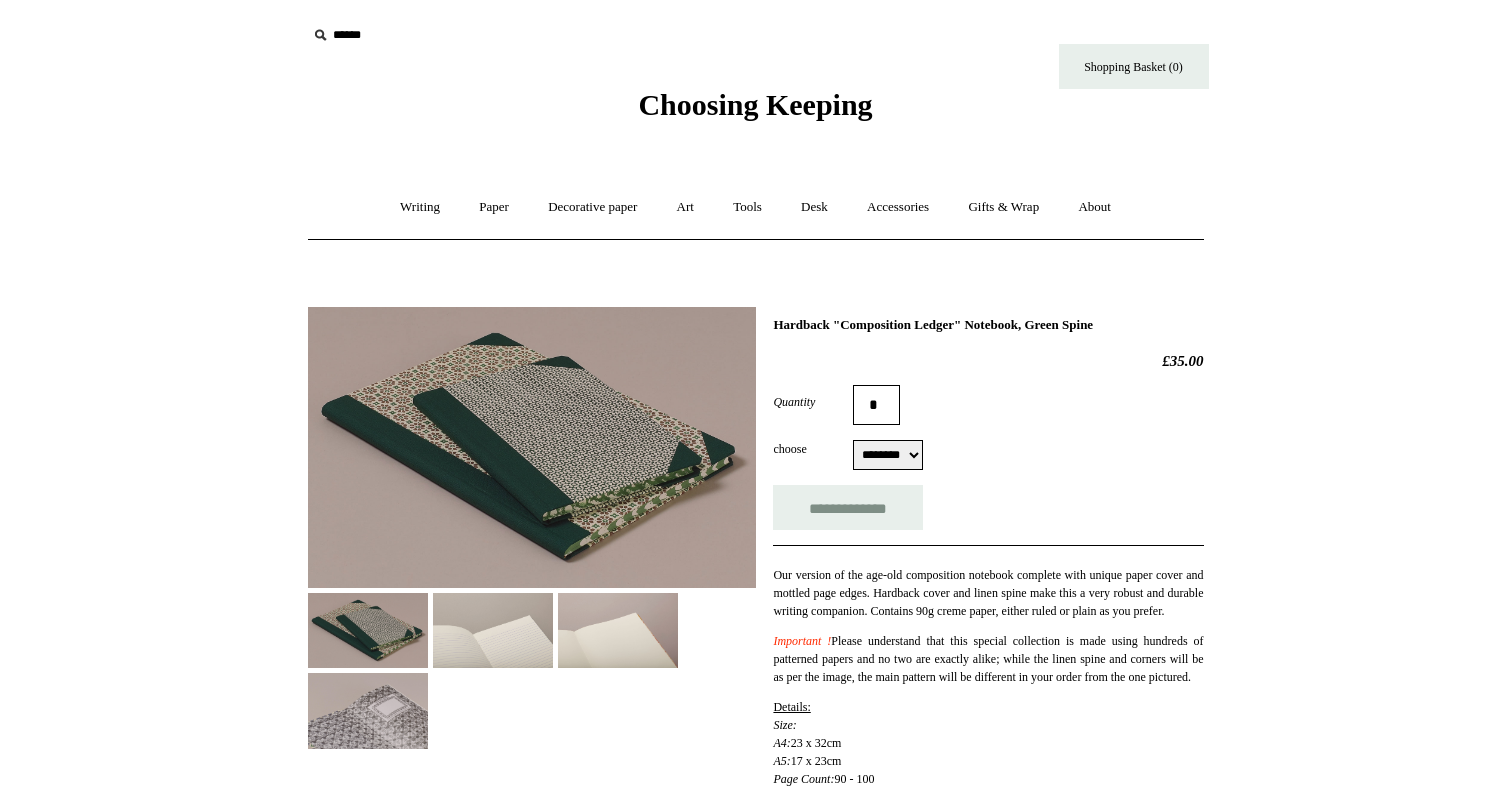 click at bounding box center (368, 630) 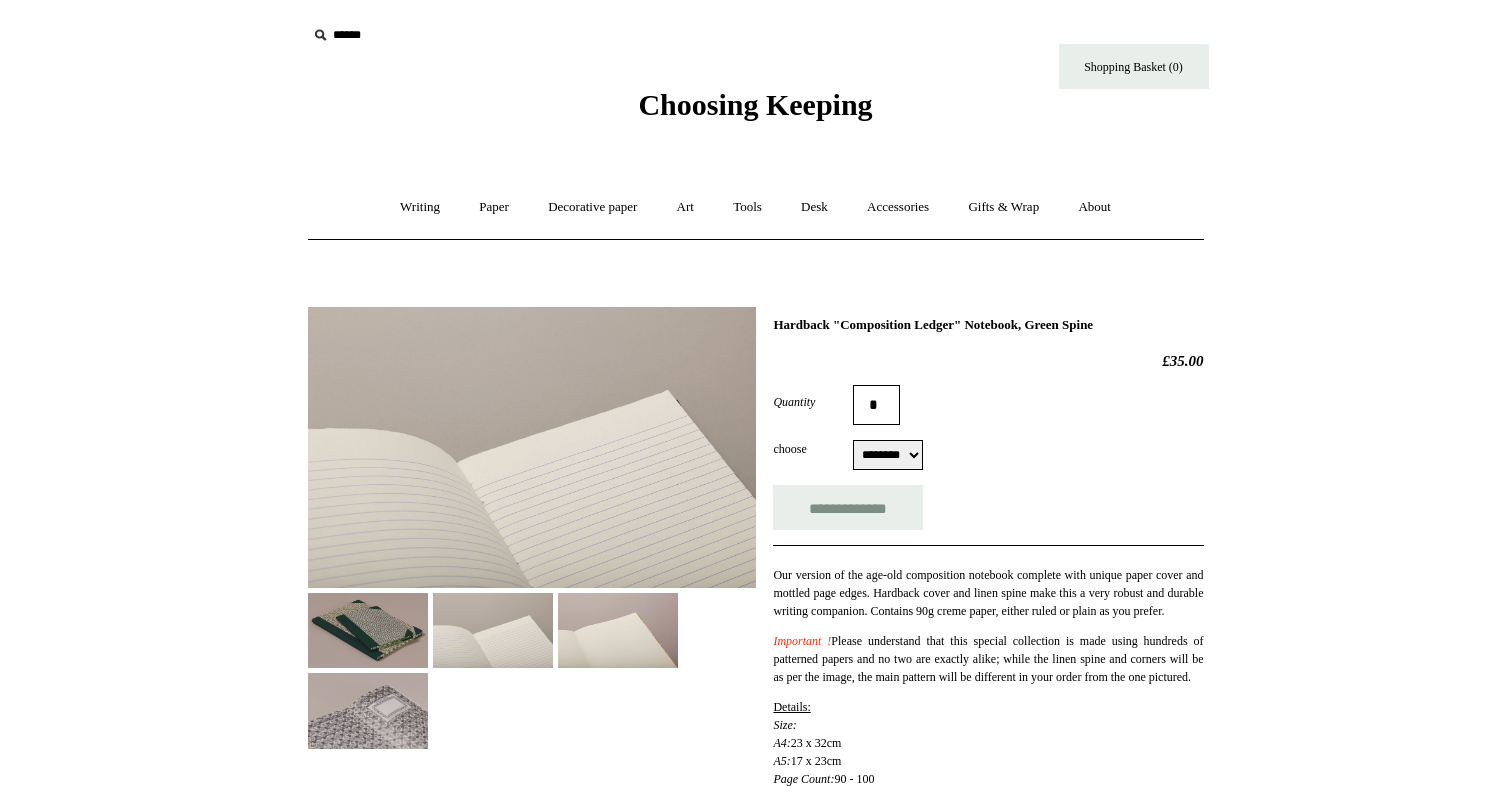 click at bounding box center (618, 630) 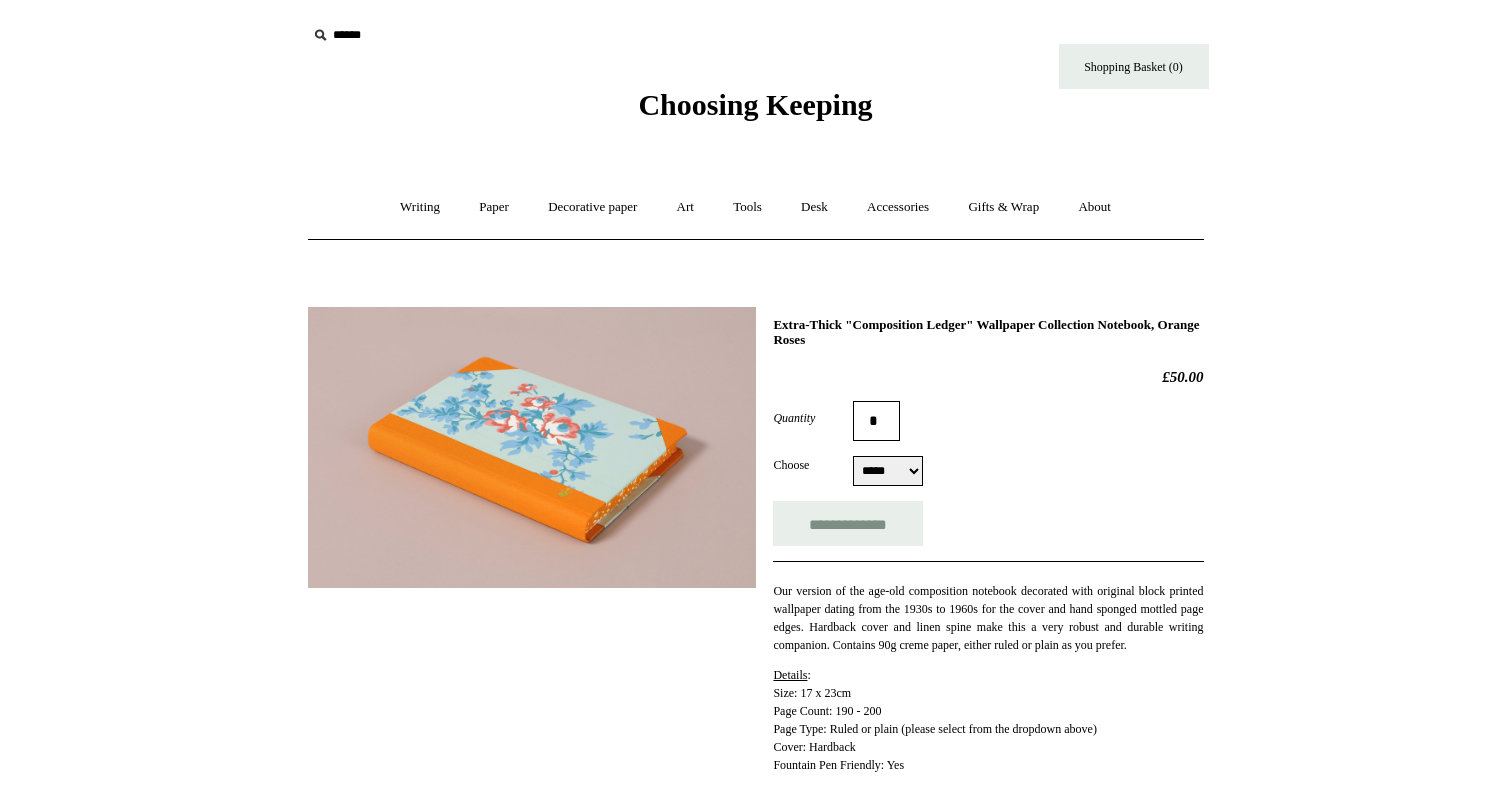 scroll, scrollTop: 0, scrollLeft: 0, axis: both 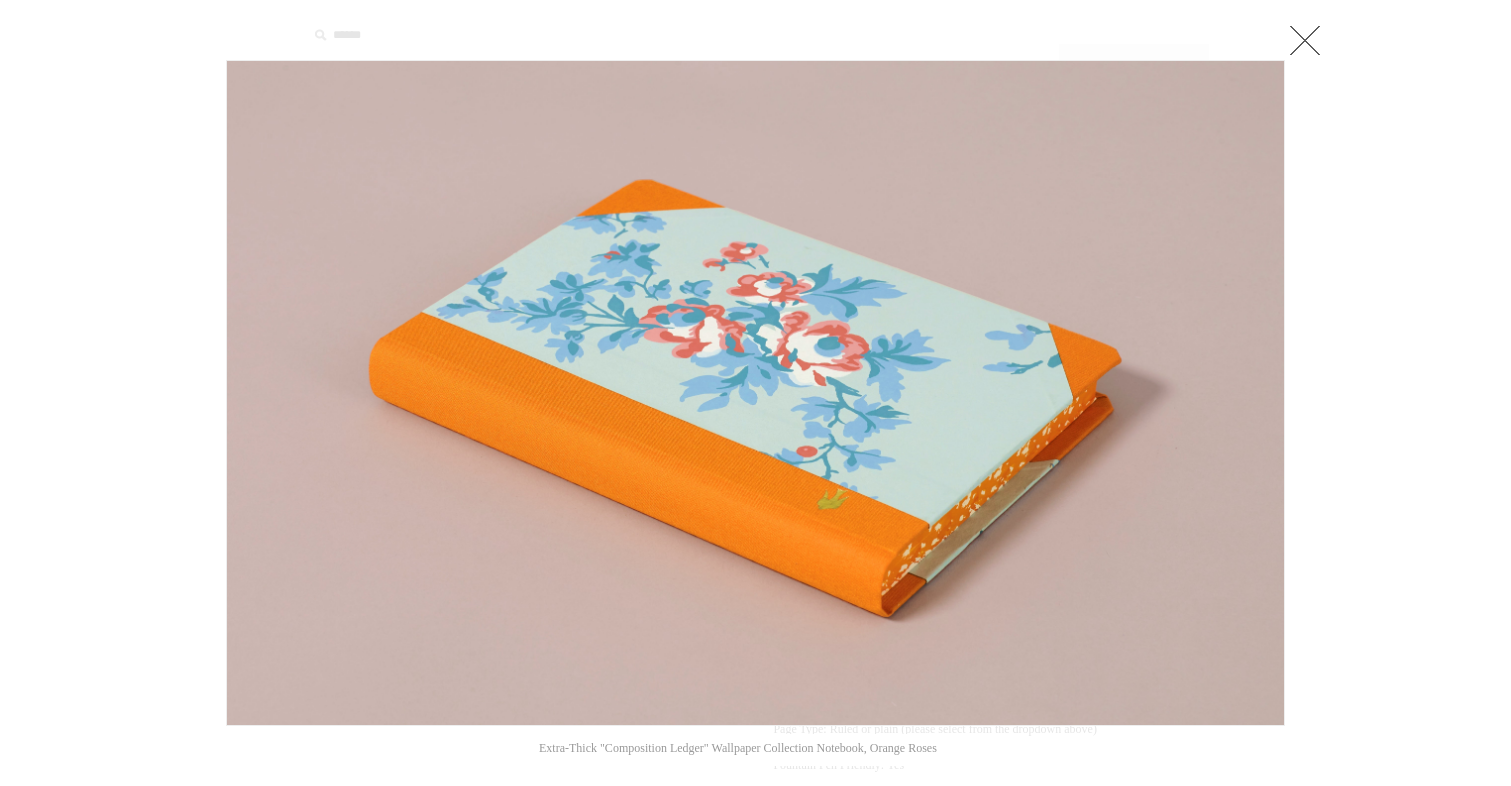 click at bounding box center (1305, 40) 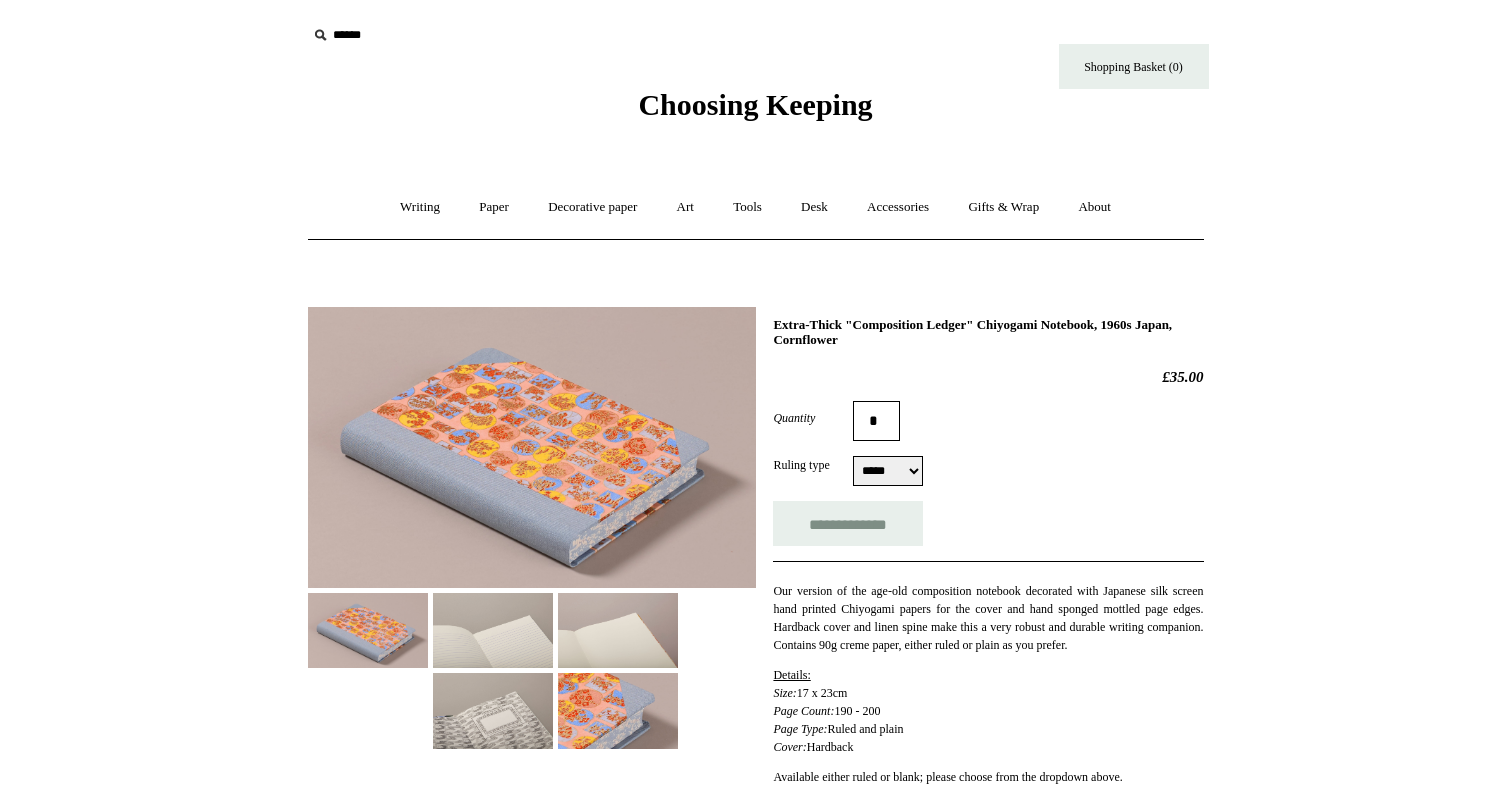 scroll, scrollTop: 0, scrollLeft: 0, axis: both 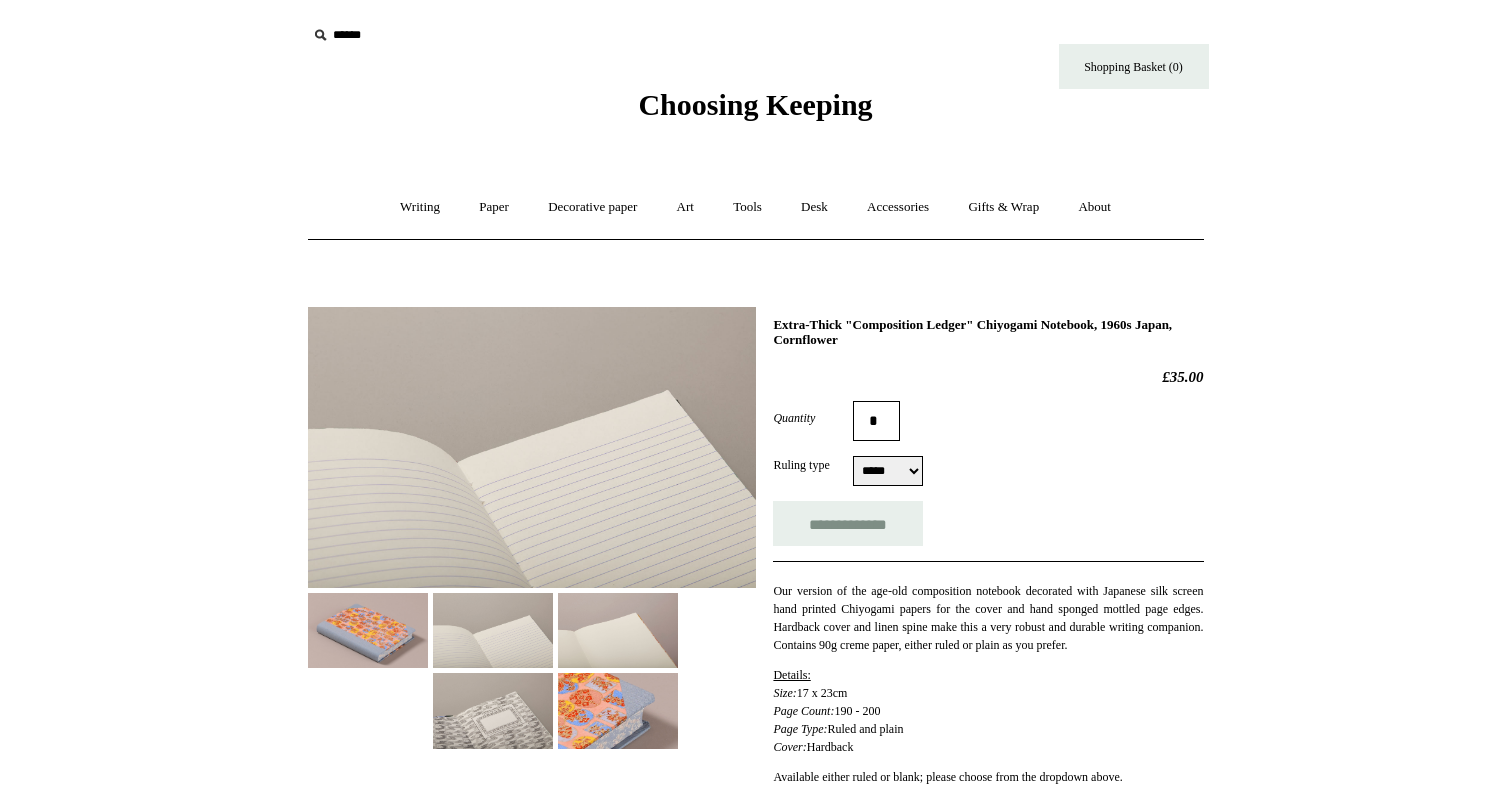 click at bounding box center (618, 630) 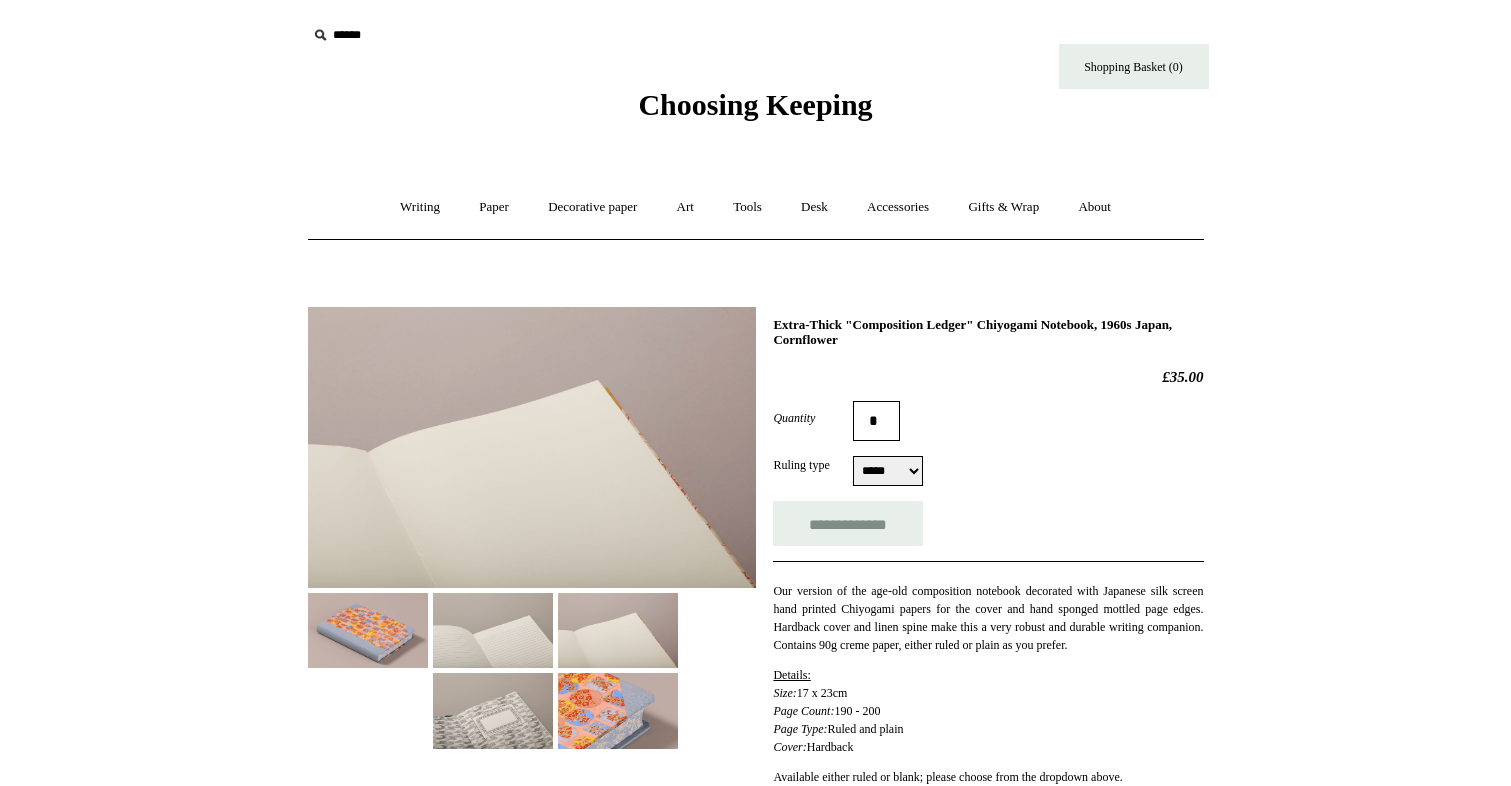 click at bounding box center [493, 710] 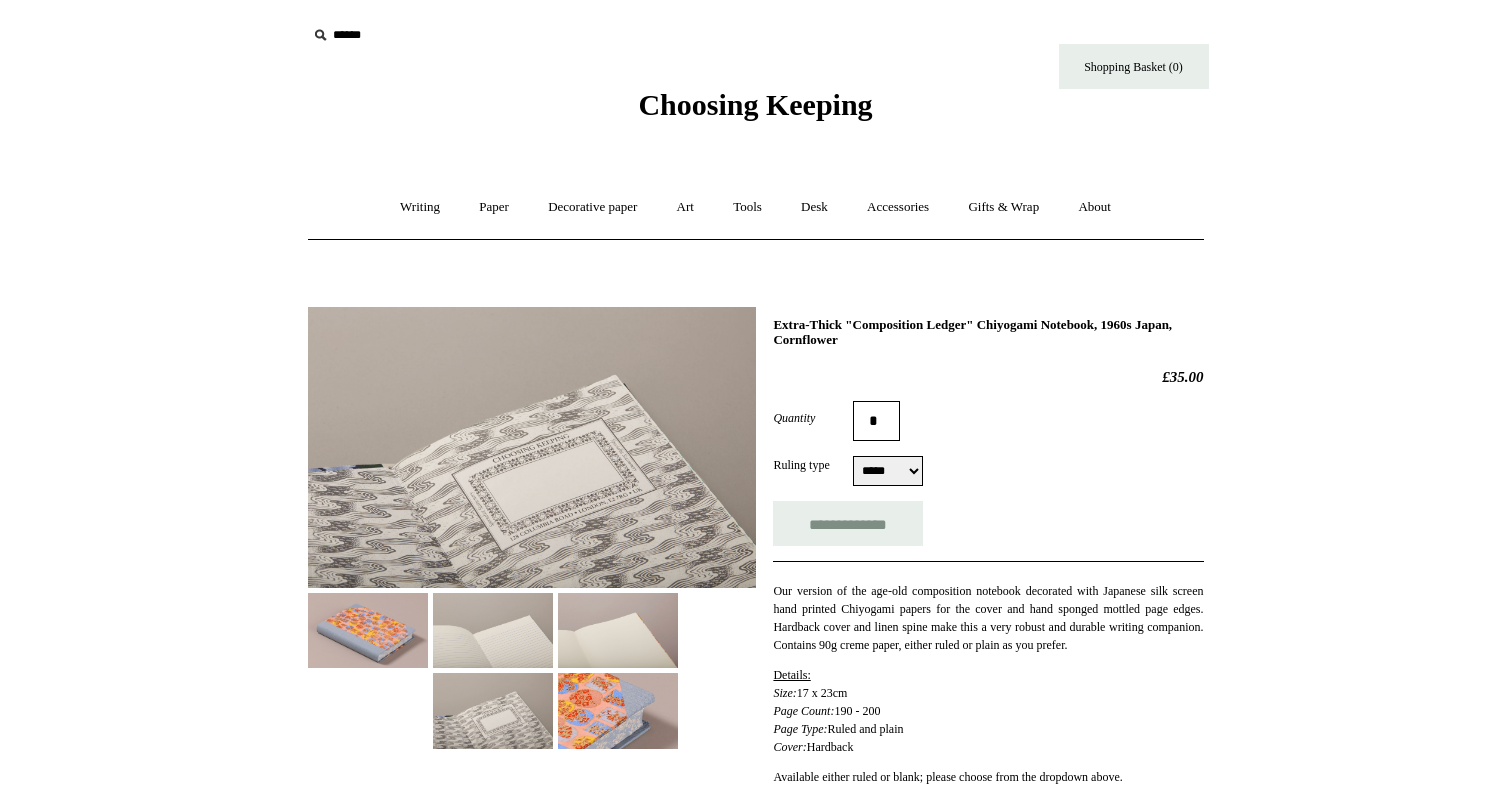click at bounding box center [618, 710] 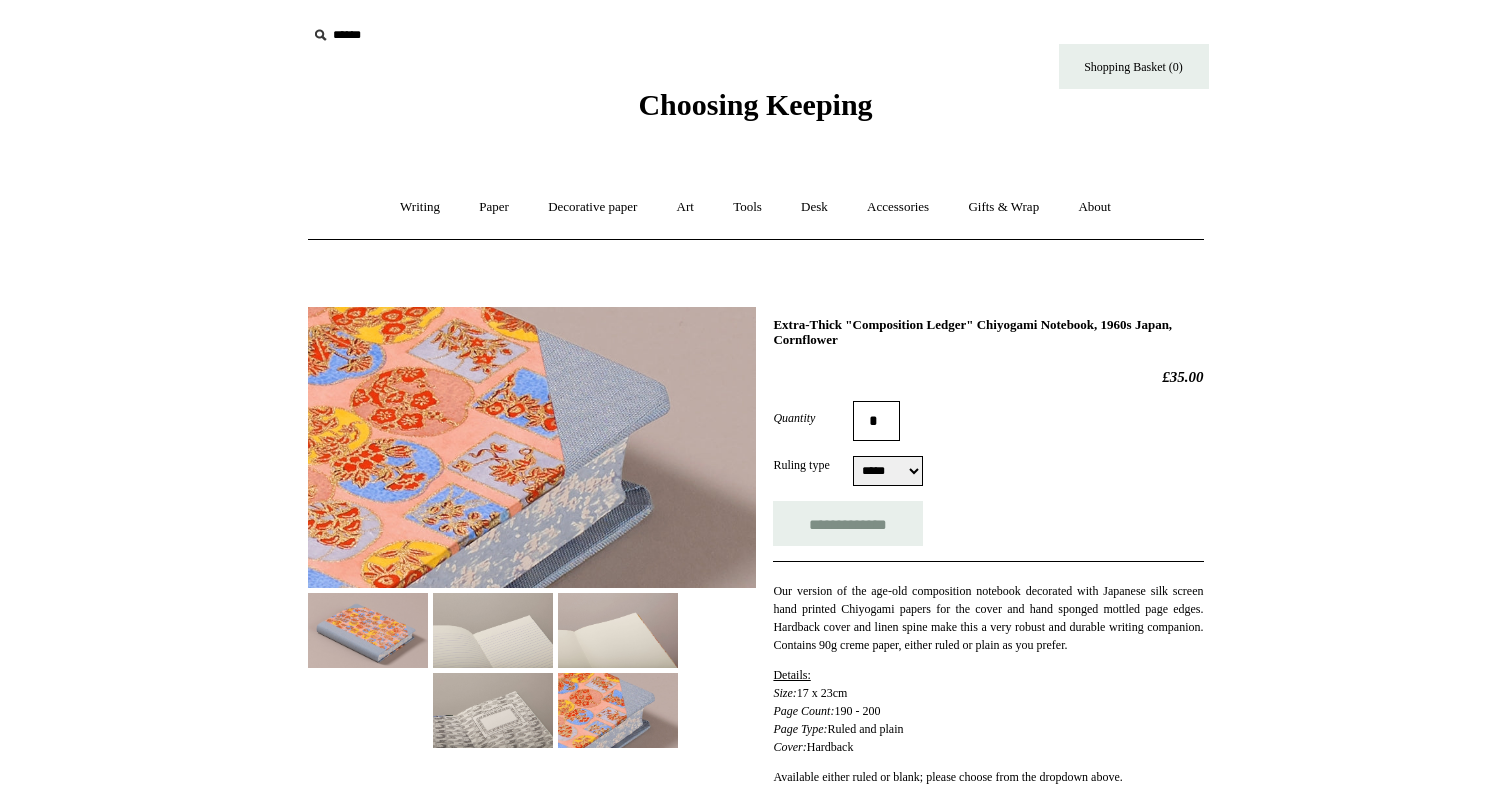 click at bounding box center [368, 630] 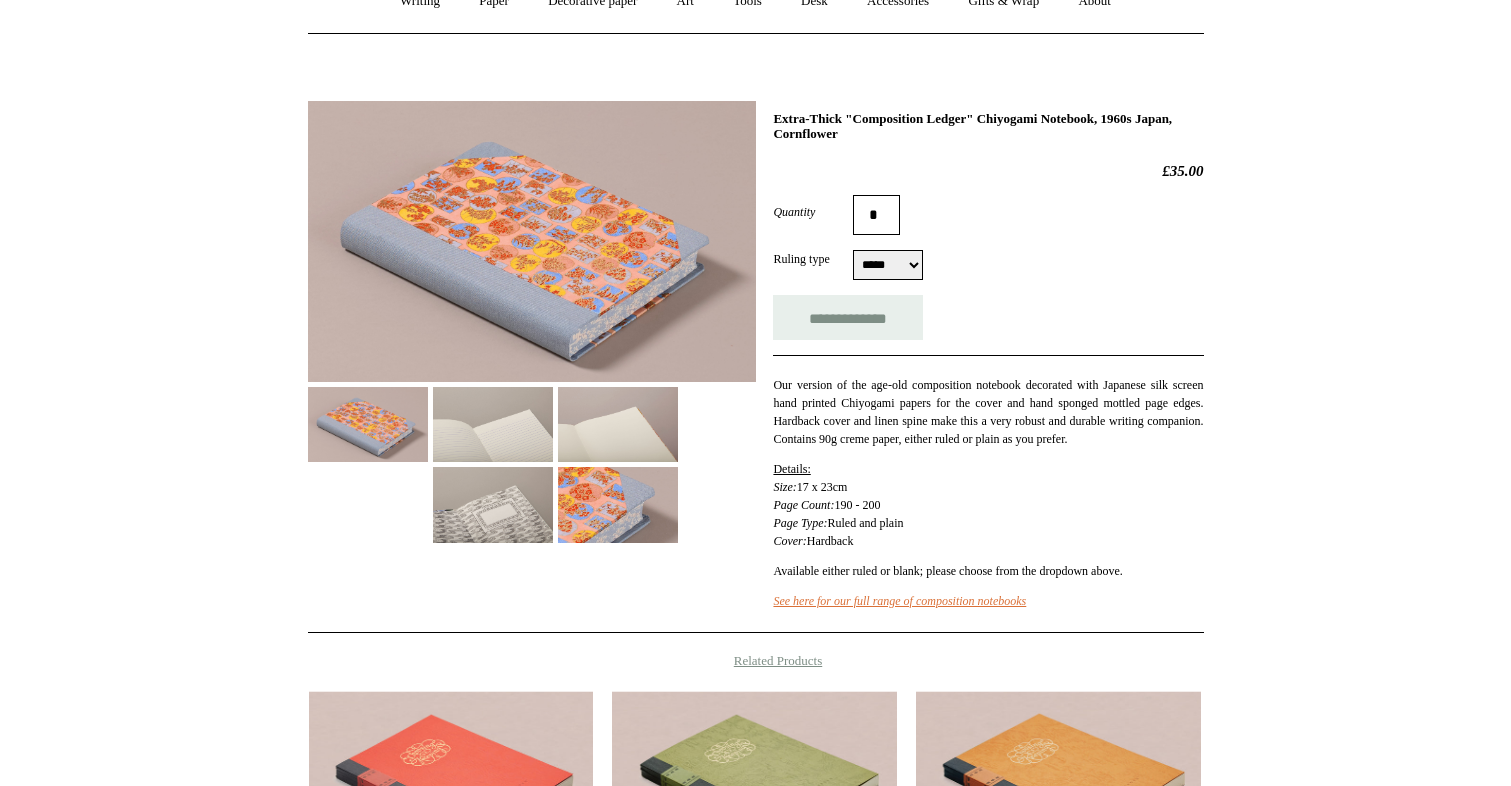 scroll, scrollTop: 203, scrollLeft: 0, axis: vertical 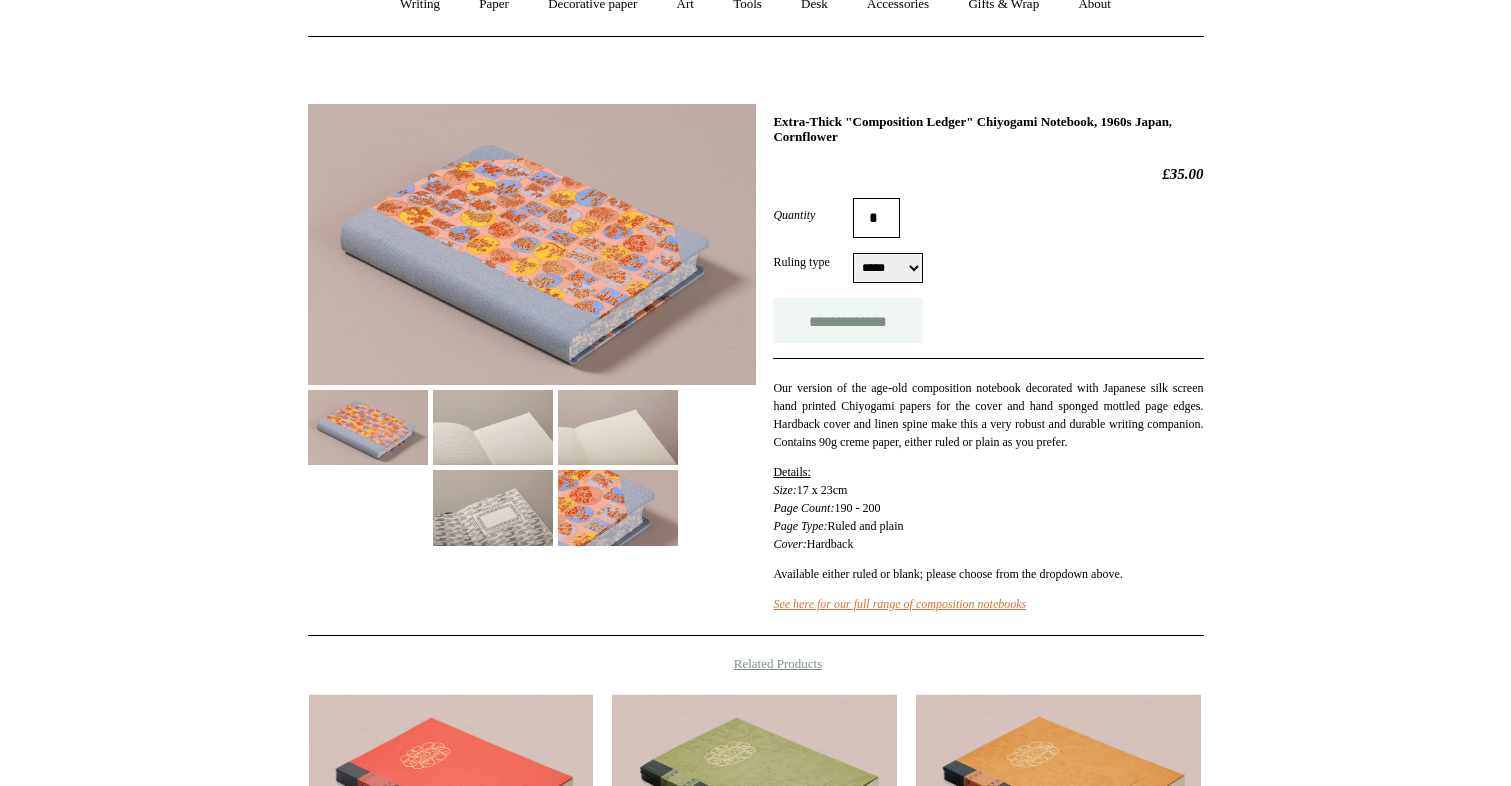 click on "**********" at bounding box center (848, 320) 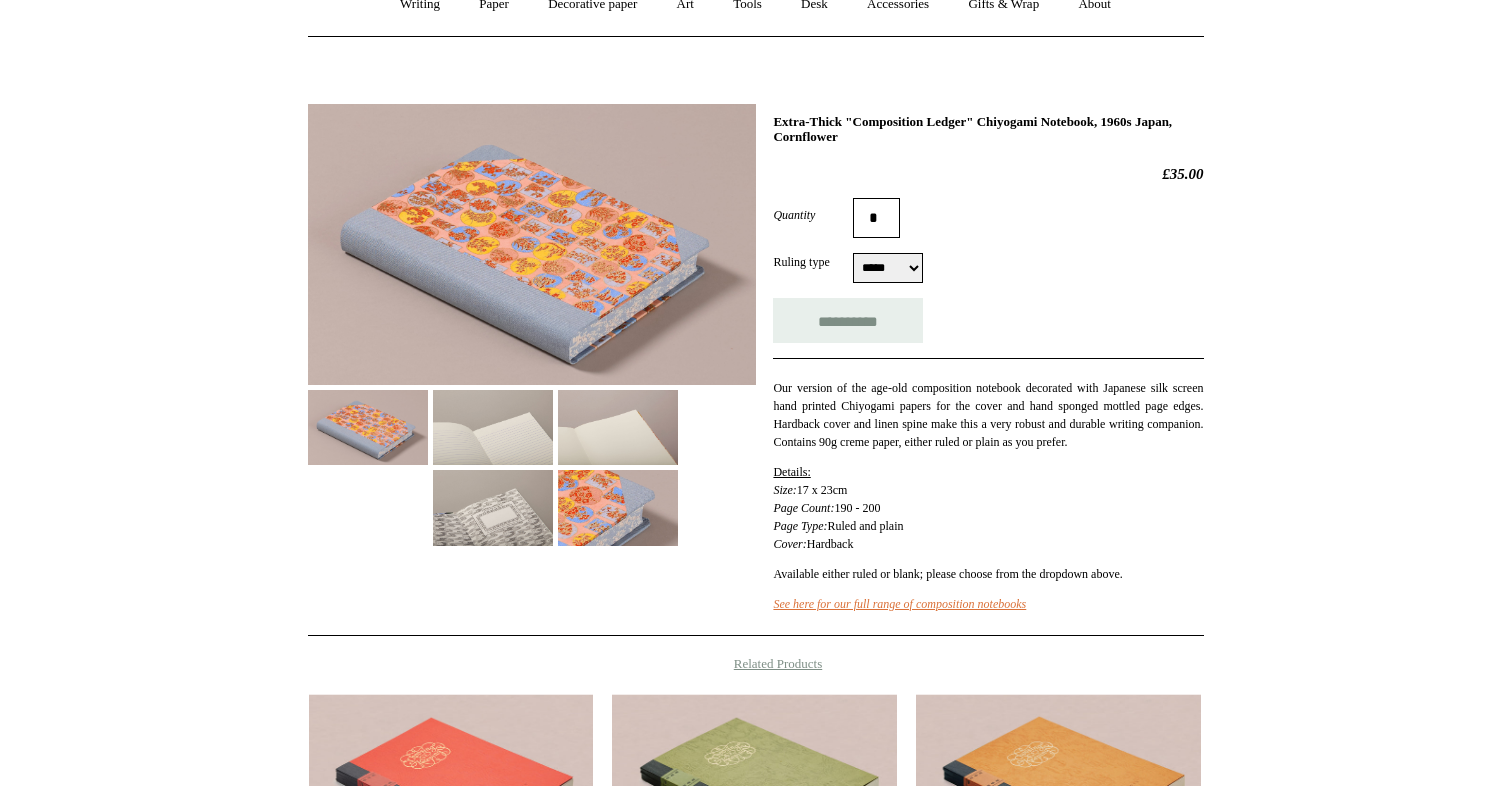 click on "***** *****" at bounding box center [888, 268] 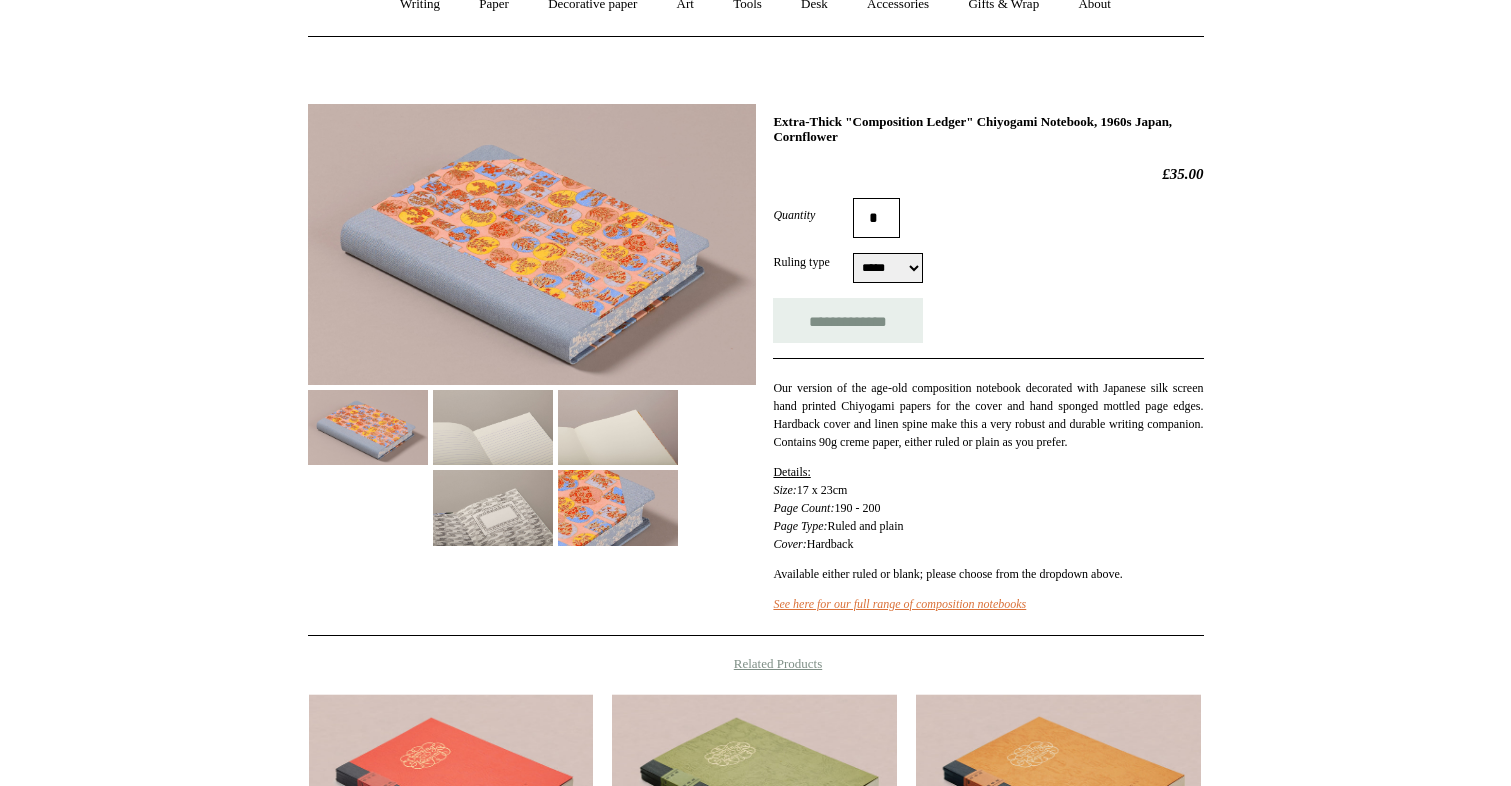 scroll, scrollTop: 0, scrollLeft: 0, axis: both 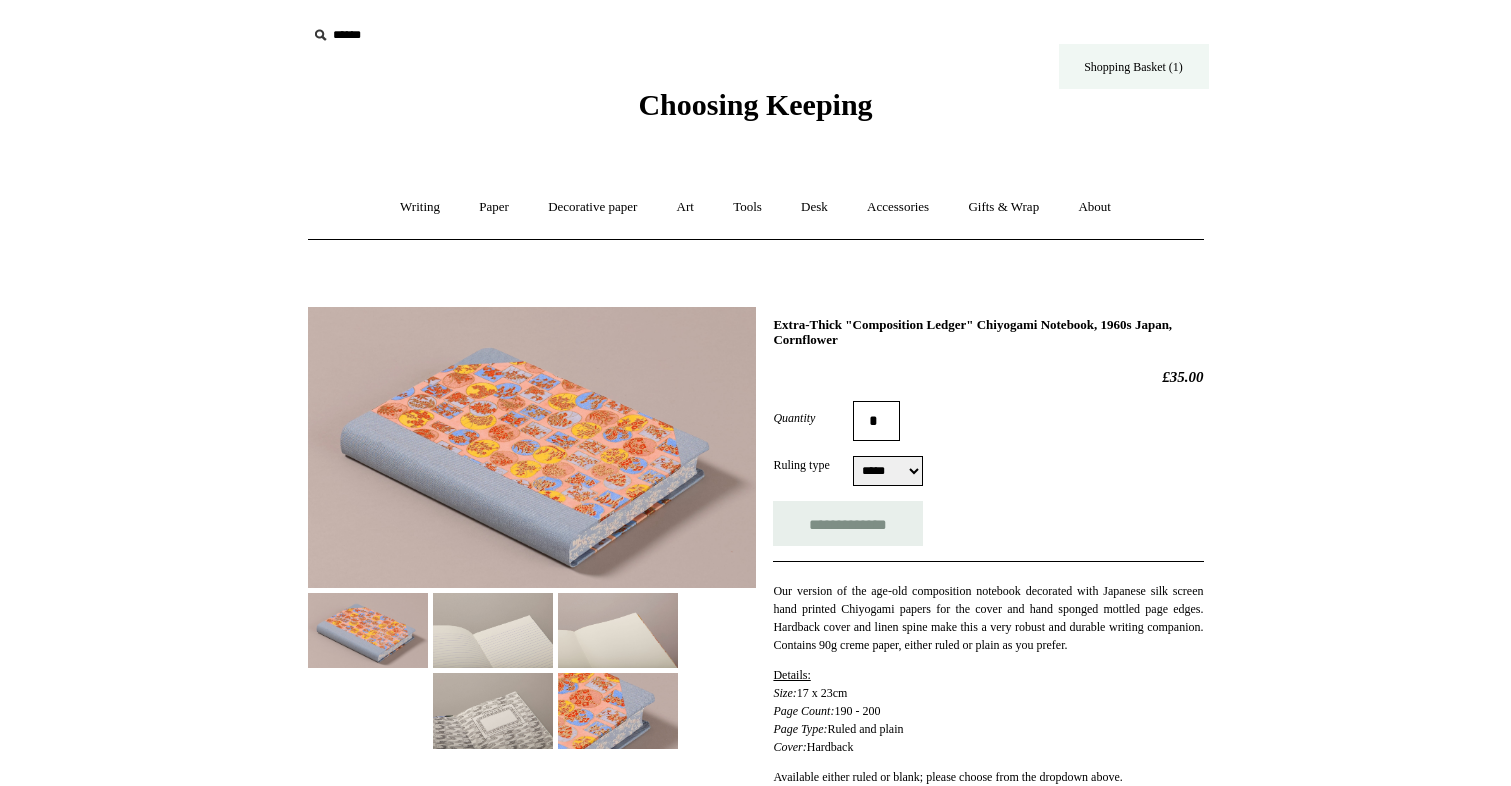 click on "Shopping Basket (1)" at bounding box center (1134, 66) 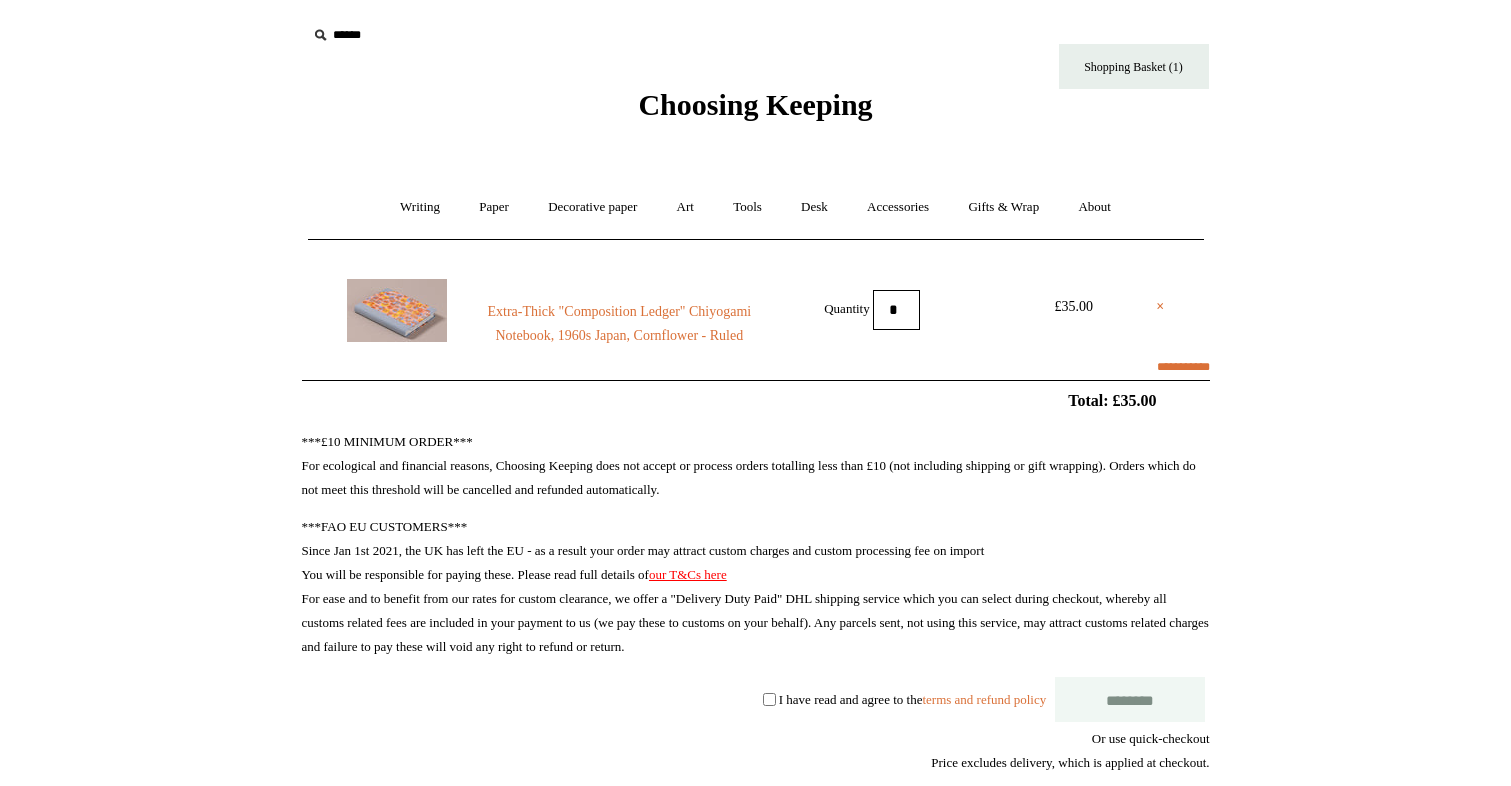 scroll, scrollTop: 0, scrollLeft: 0, axis: both 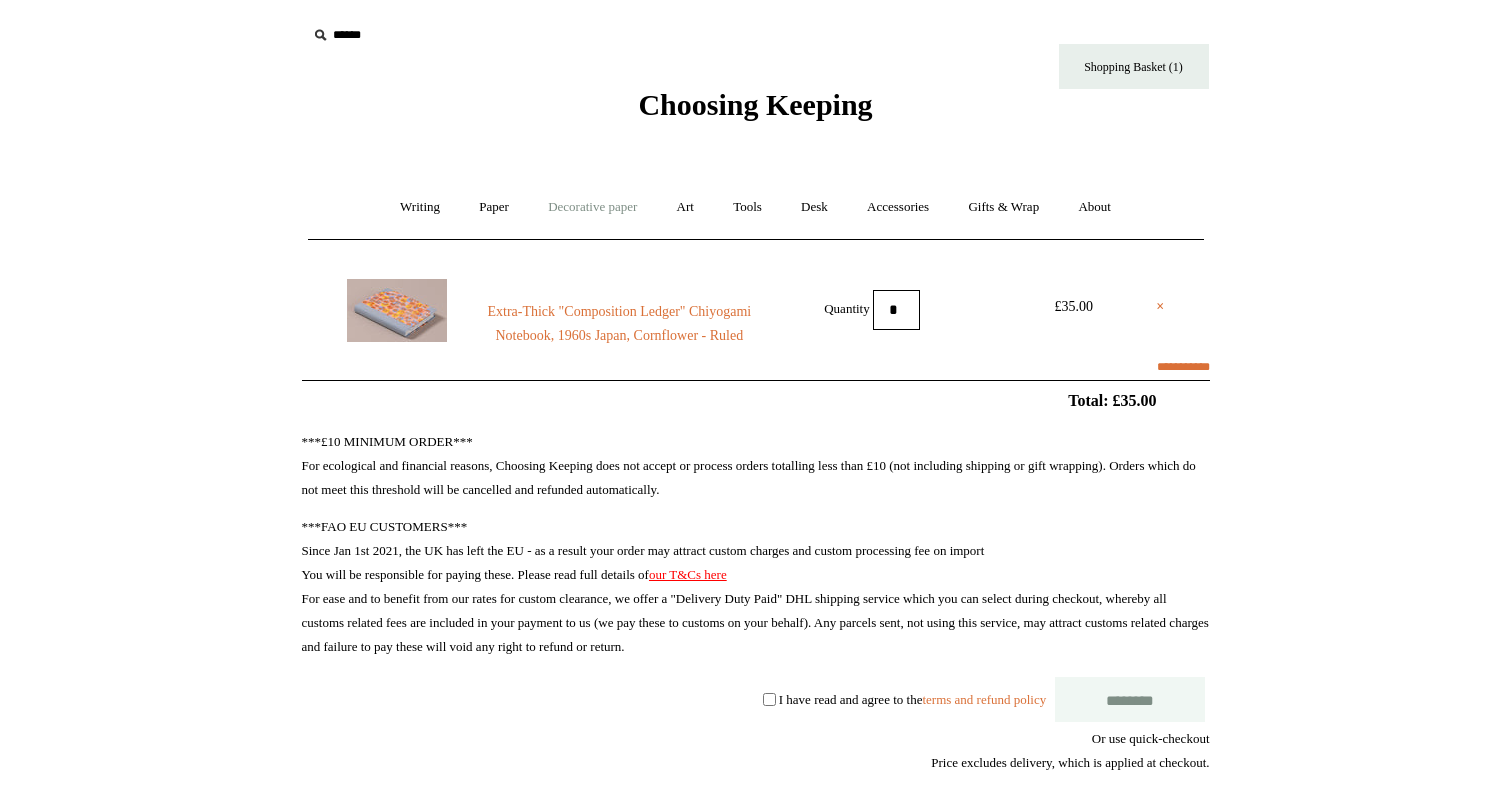 click on "Decorative paper +" at bounding box center (592, 207) 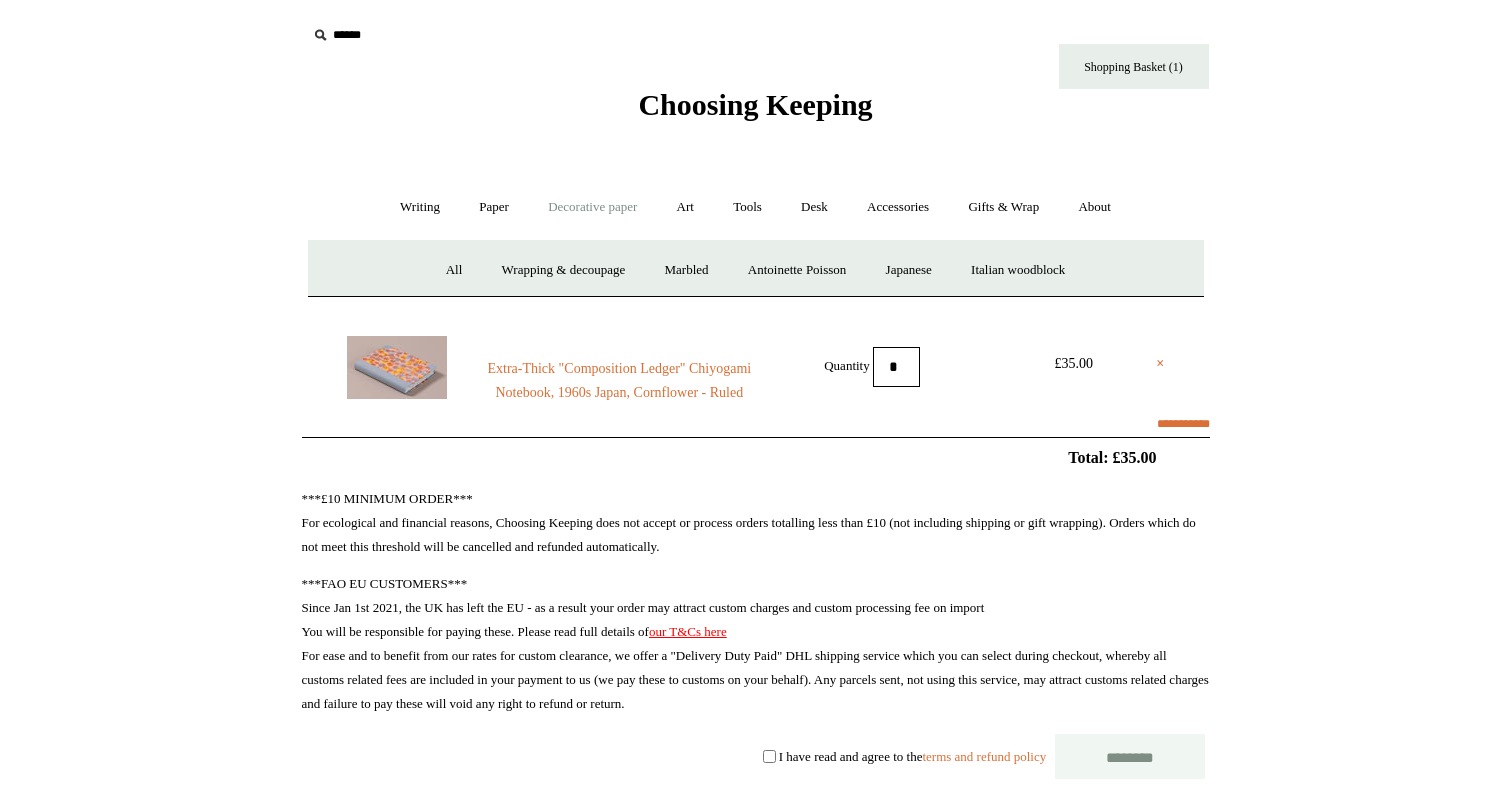 select on "**********" 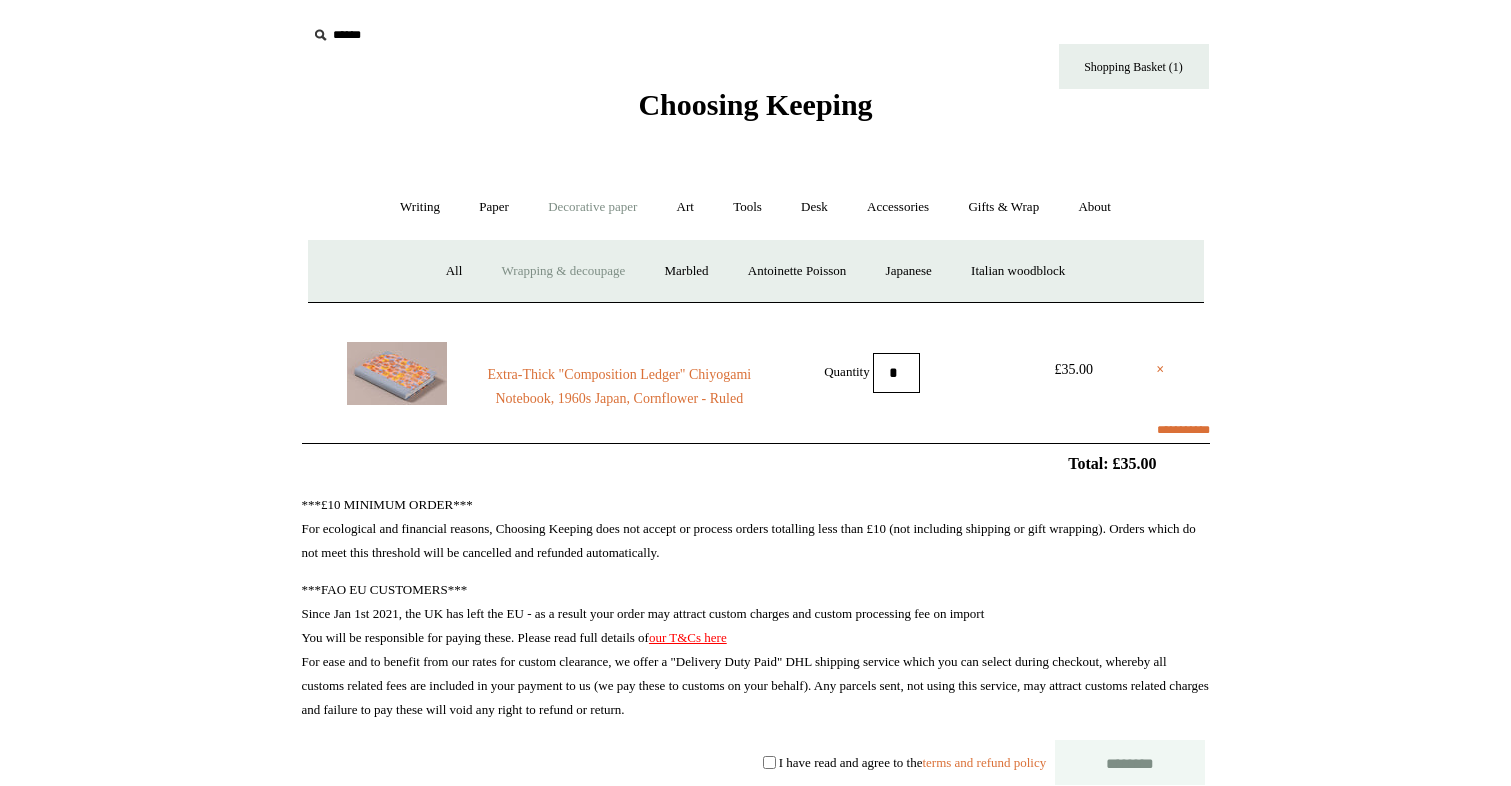click on "Wrapping & decoupage" at bounding box center (564, 271) 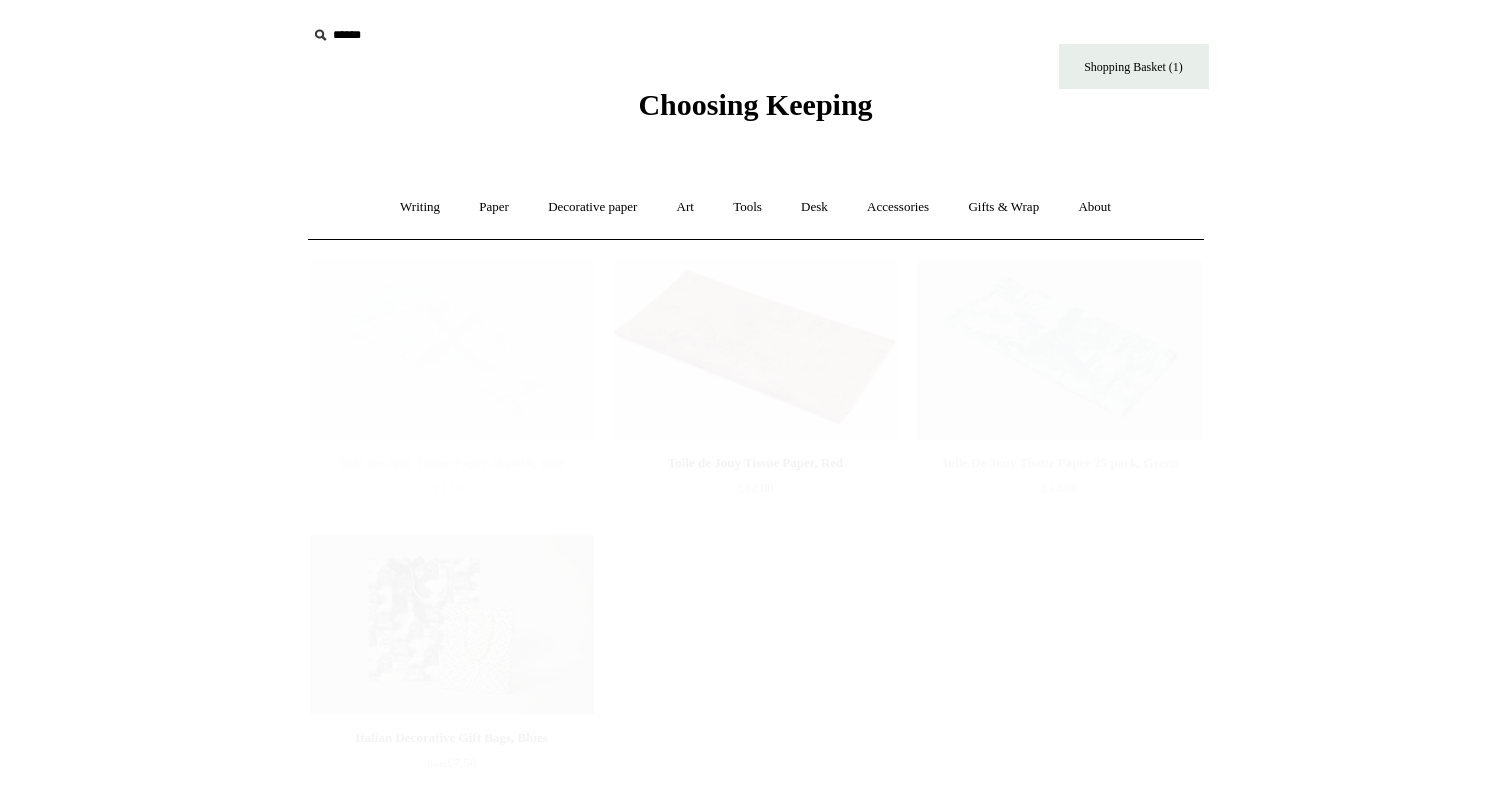 scroll, scrollTop: 0, scrollLeft: 0, axis: both 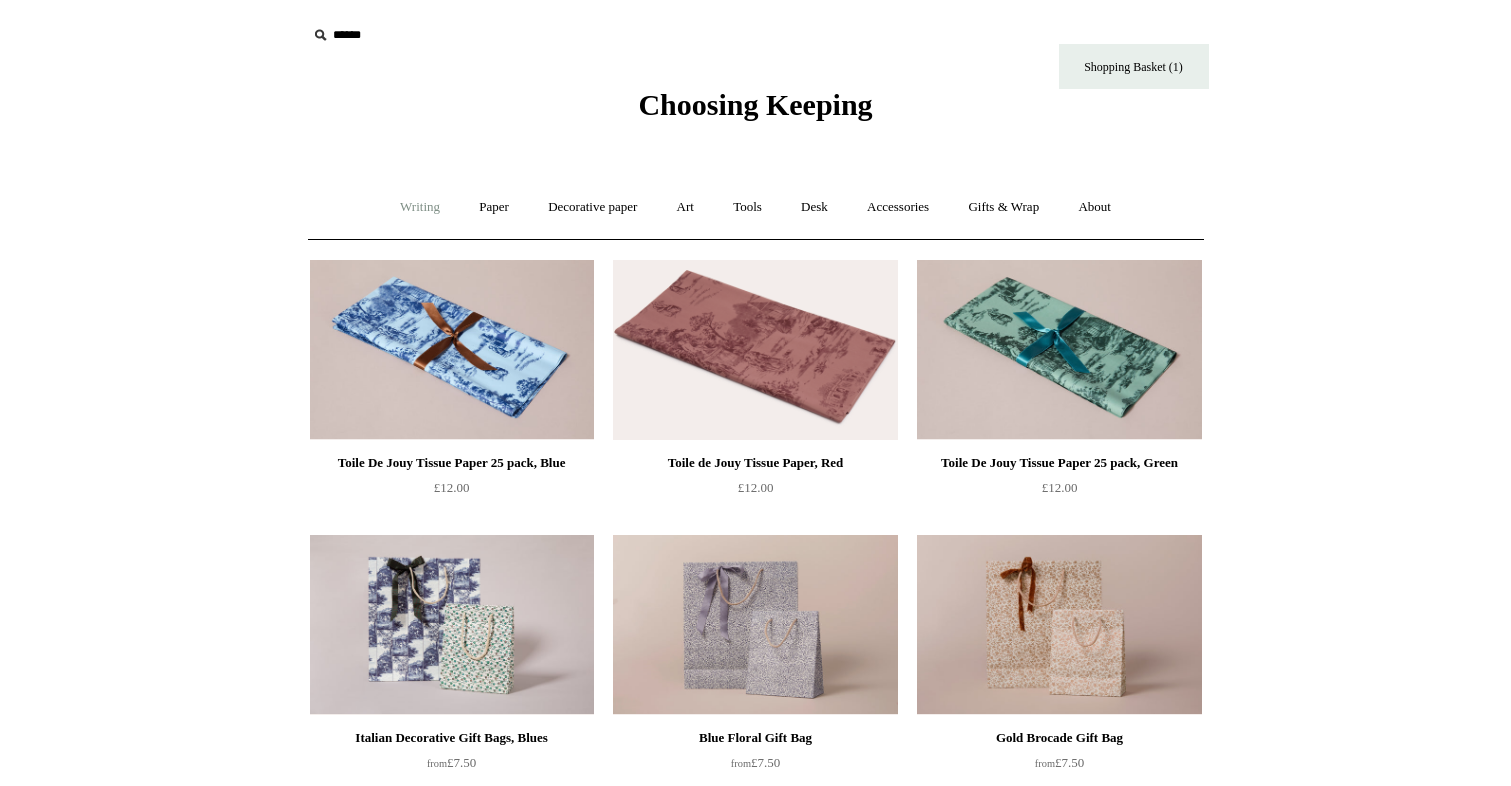 click on "Writing +" at bounding box center (420, 207) 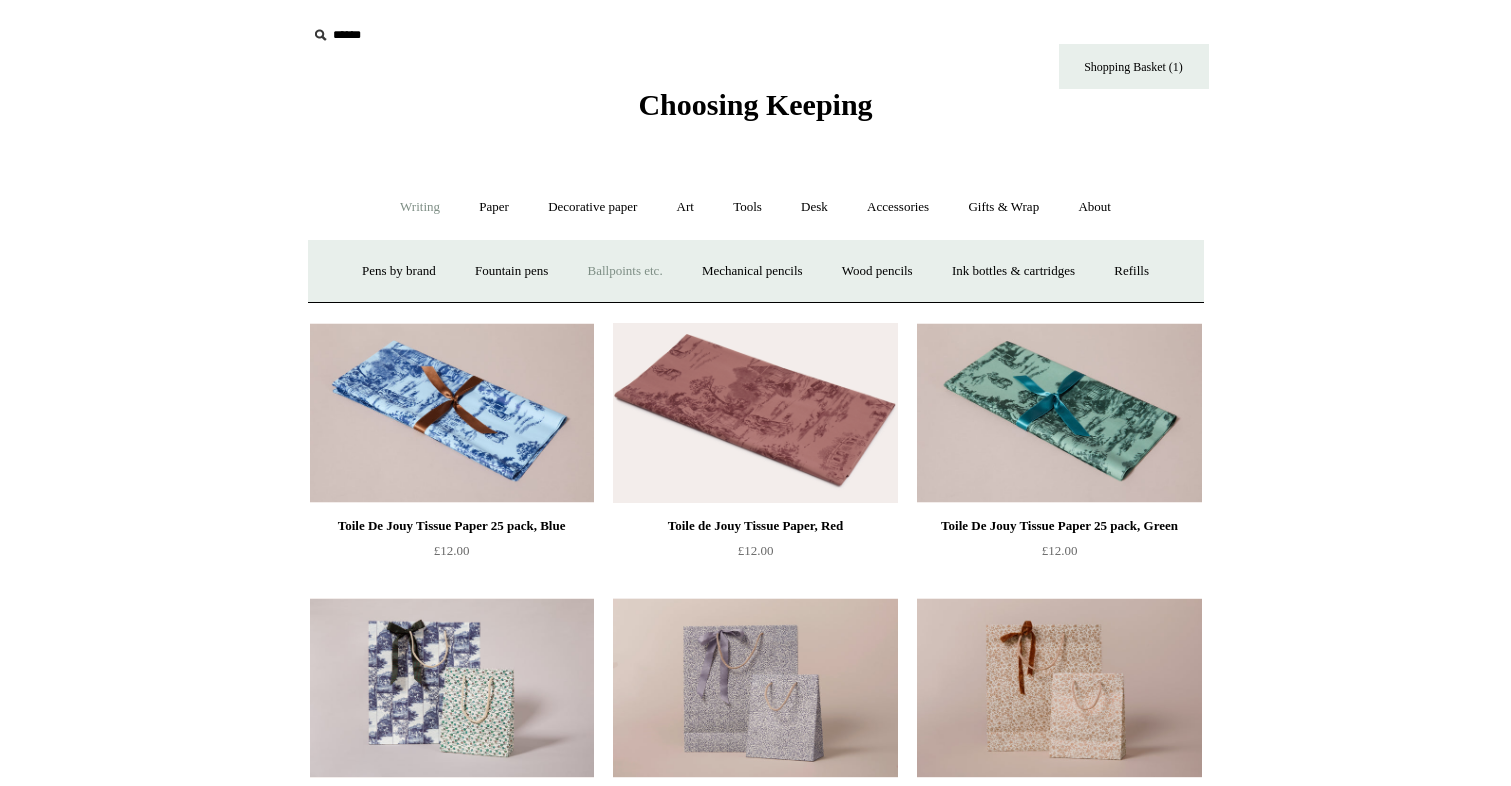 click on "Ballpoints etc. +" at bounding box center [625, 271] 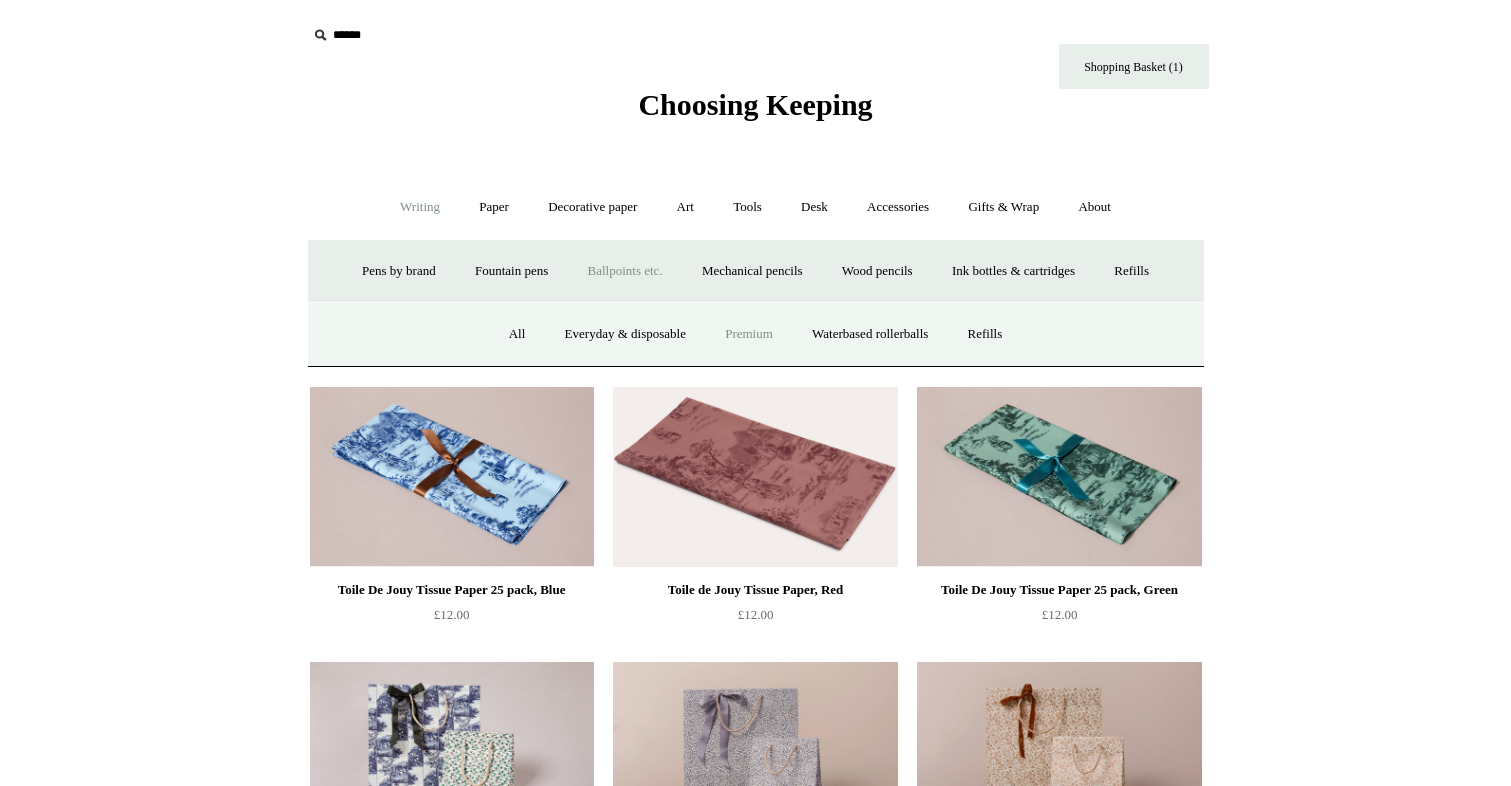 click on "Premium" at bounding box center (749, 334) 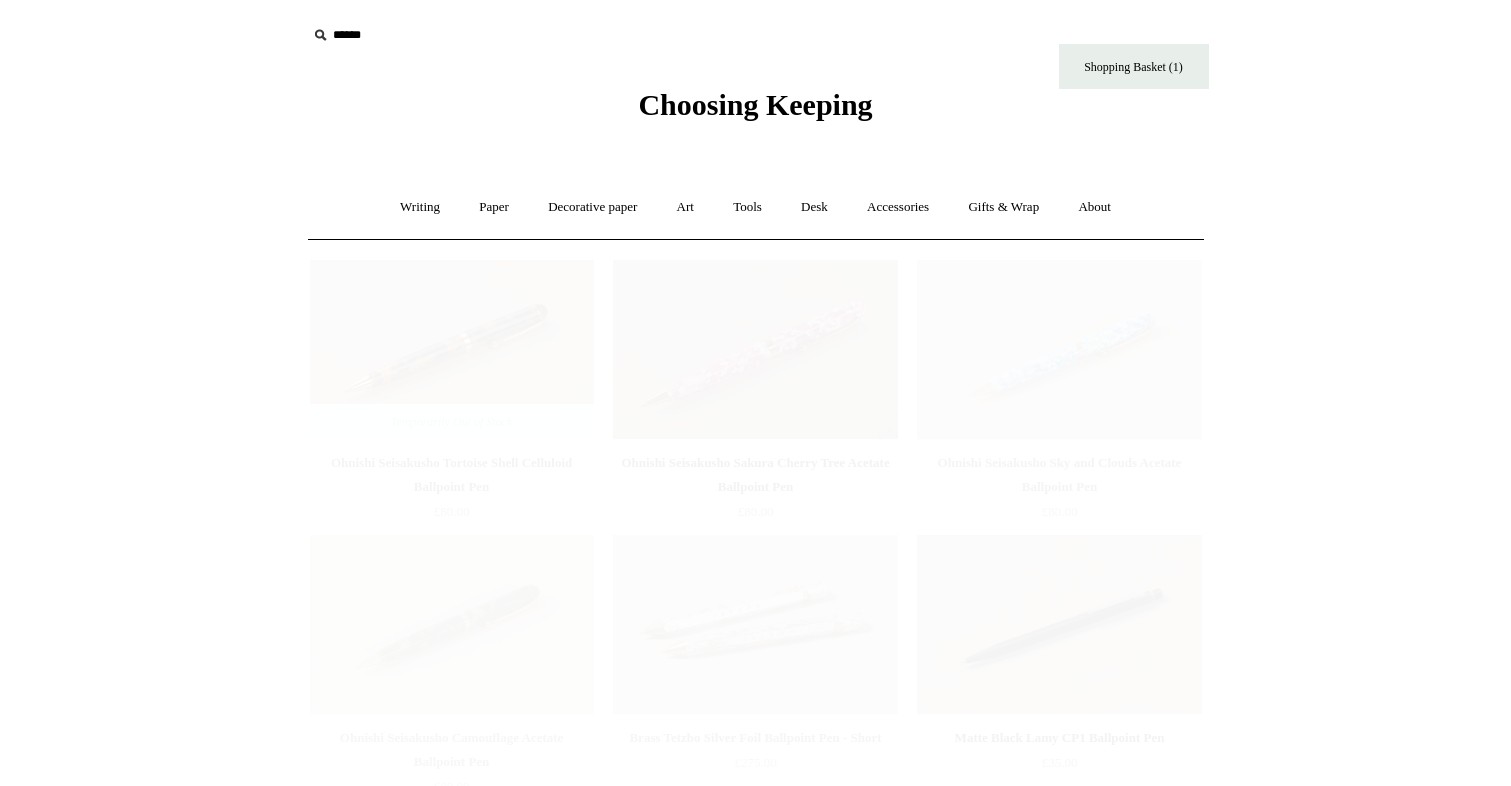 scroll, scrollTop: 0, scrollLeft: 0, axis: both 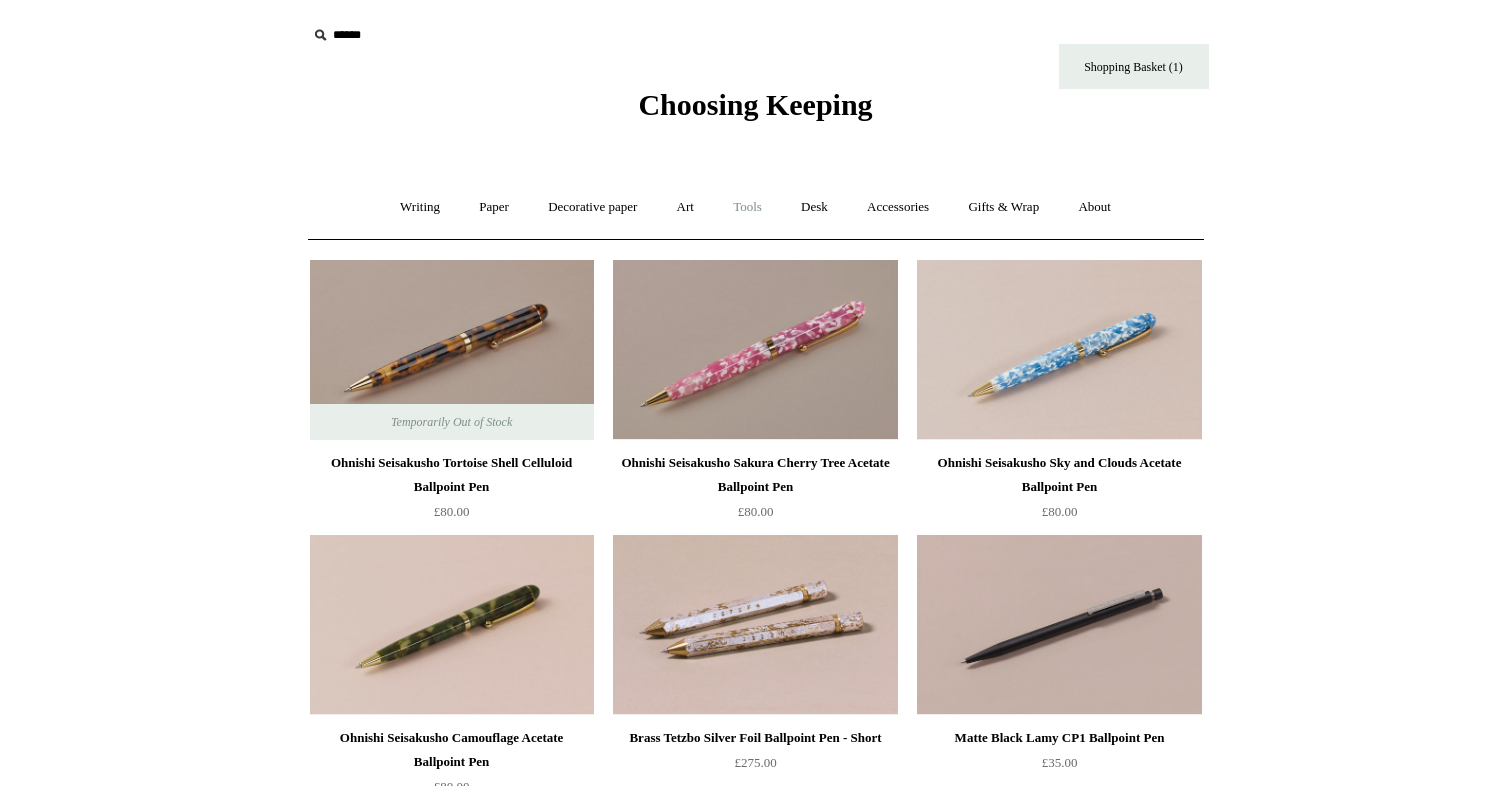 click on "Tools +" at bounding box center [747, 207] 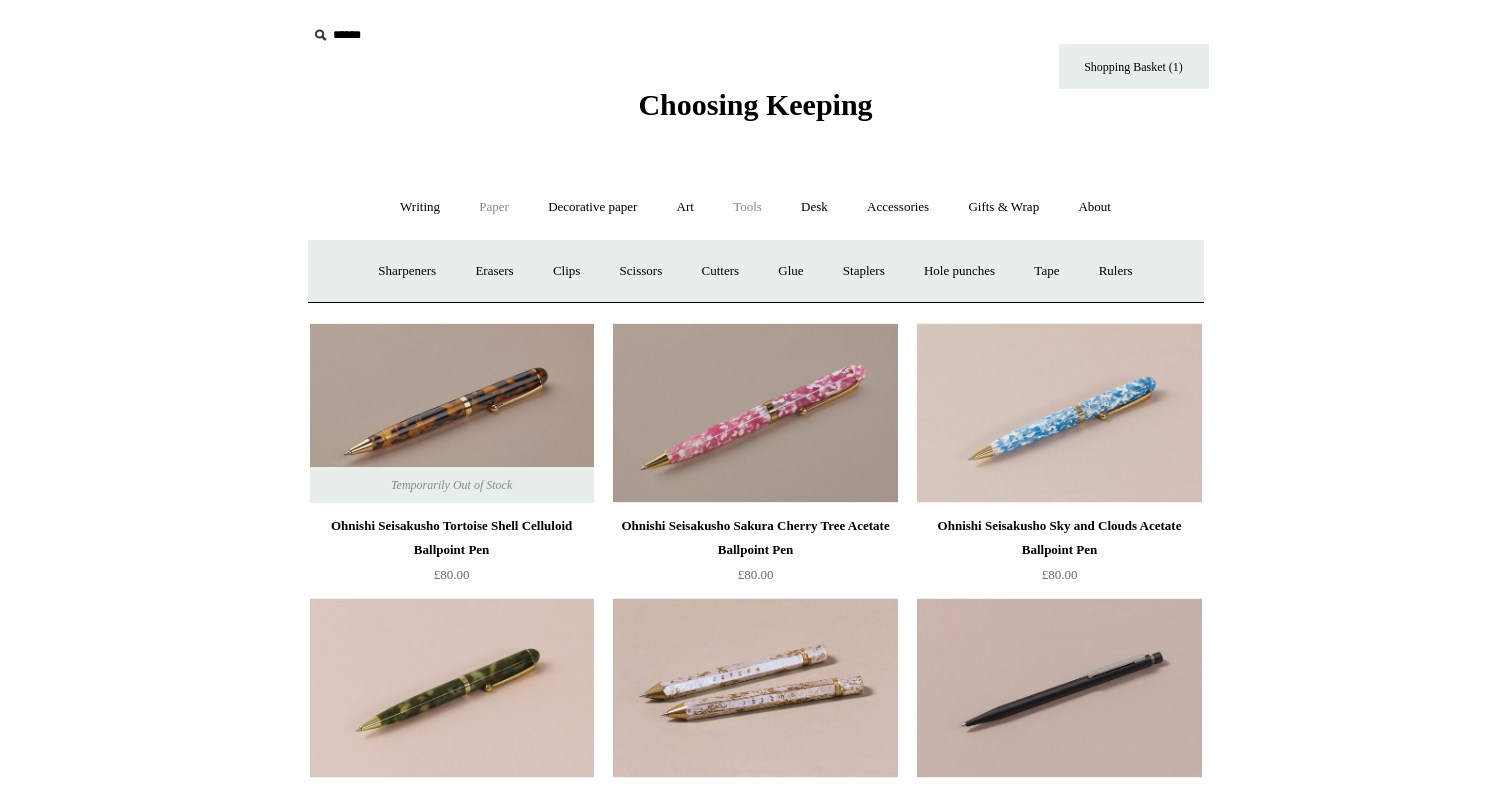 click on "Paper +" at bounding box center [494, 207] 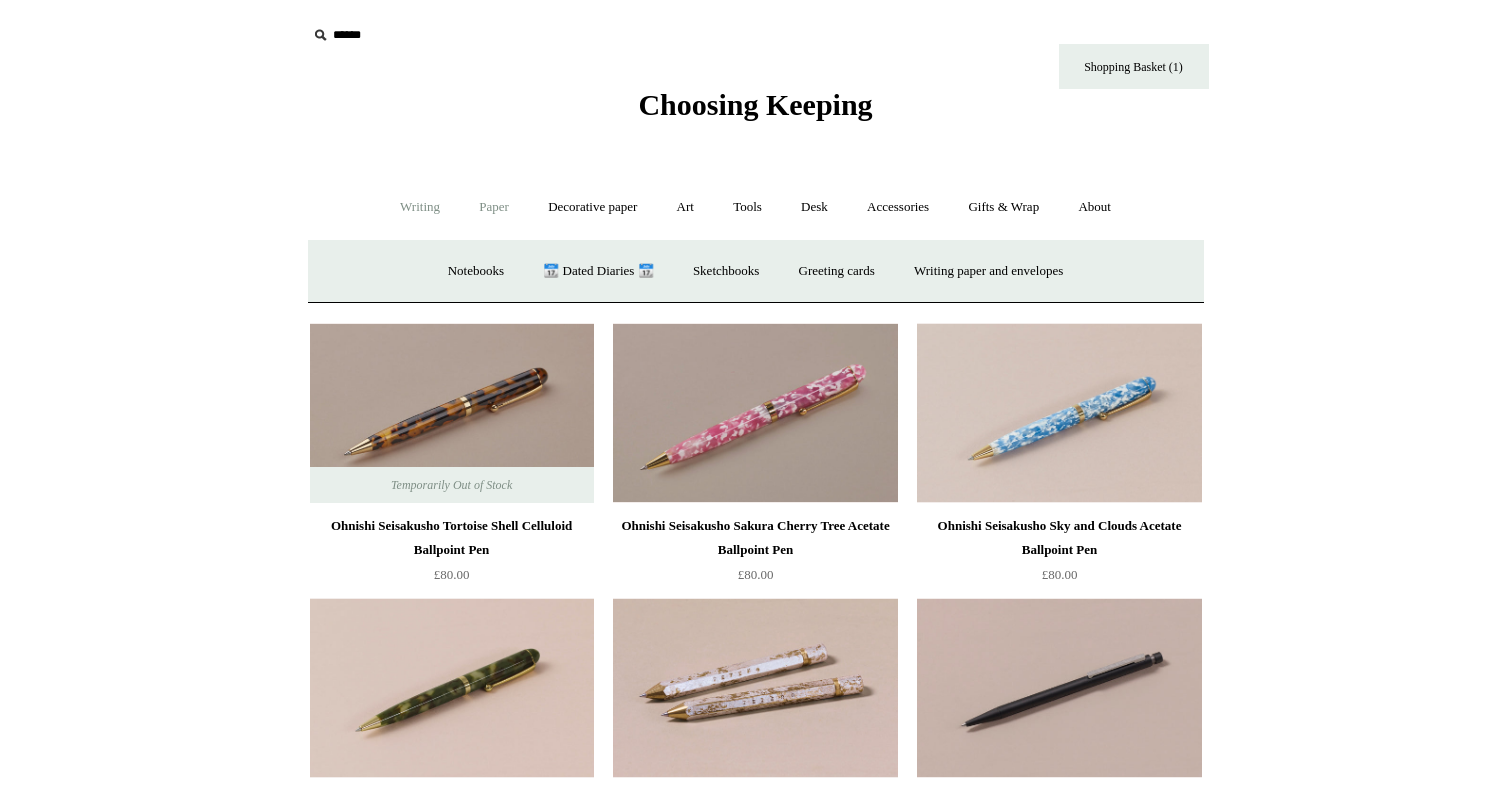 click on "Writing +" at bounding box center [420, 207] 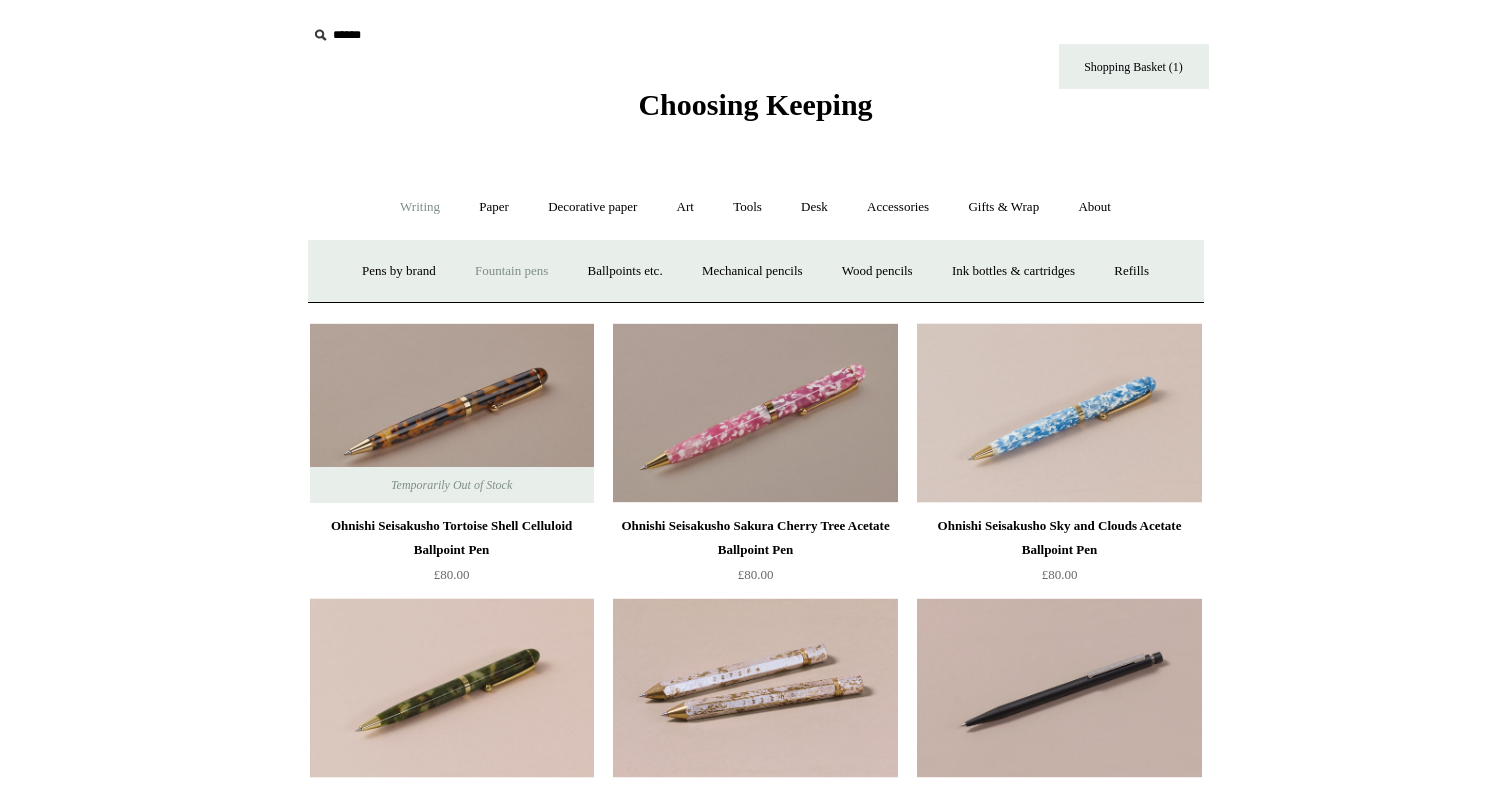 click on "Fountain pens +" at bounding box center (511, 271) 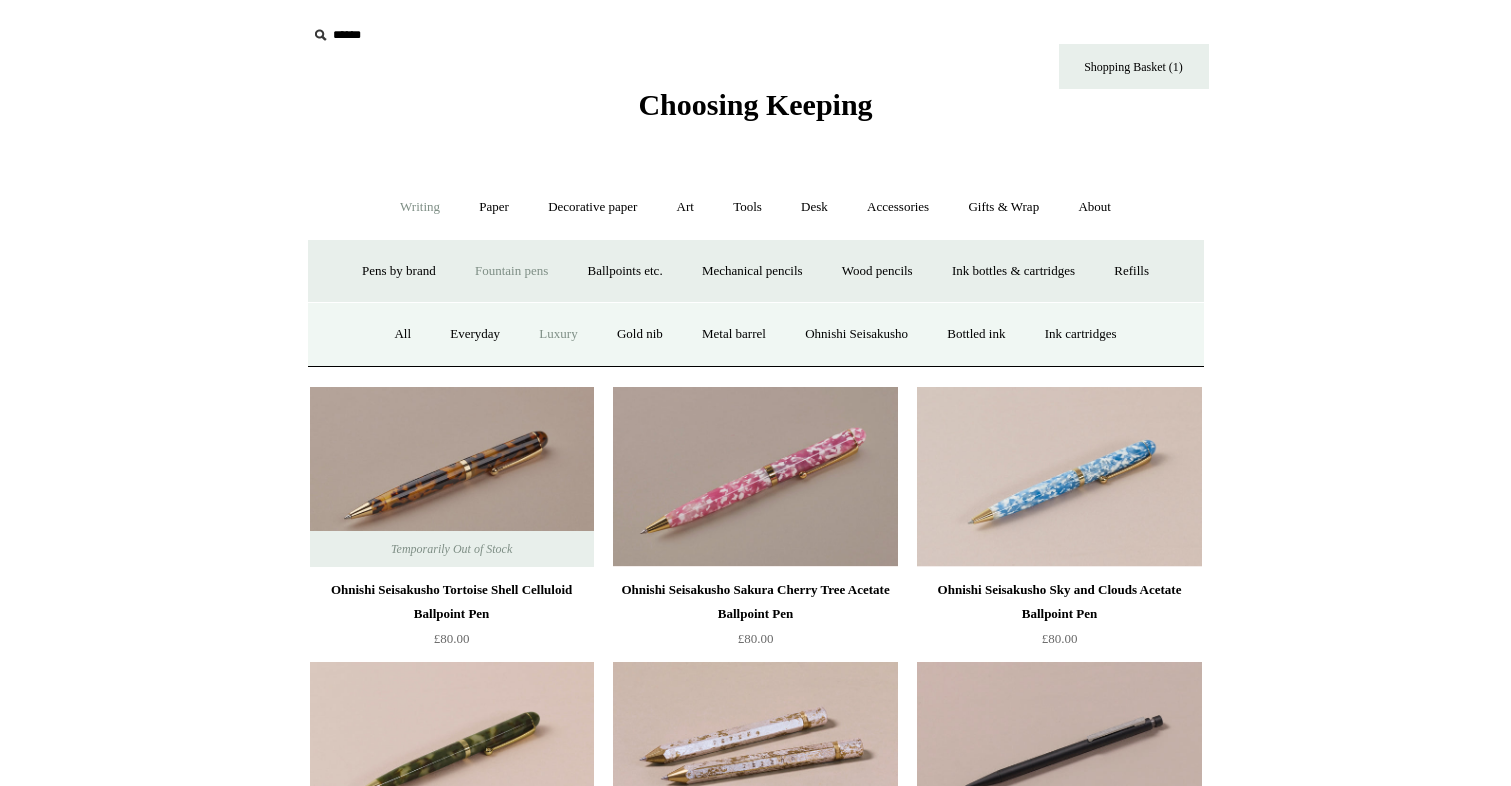 click on "Luxury" at bounding box center (558, 334) 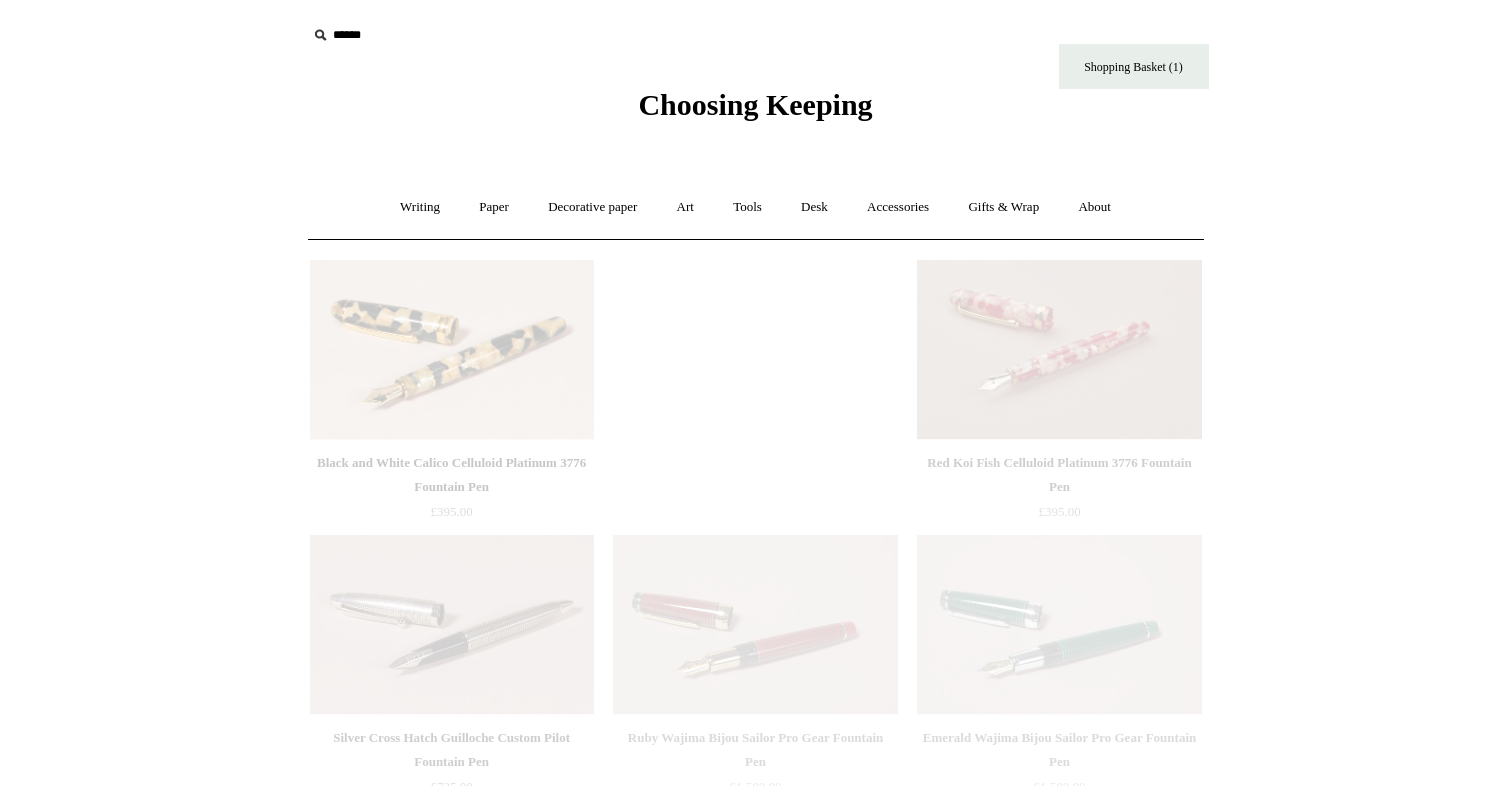scroll, scrollTop: 0, scrollLeft: 0, axis: both 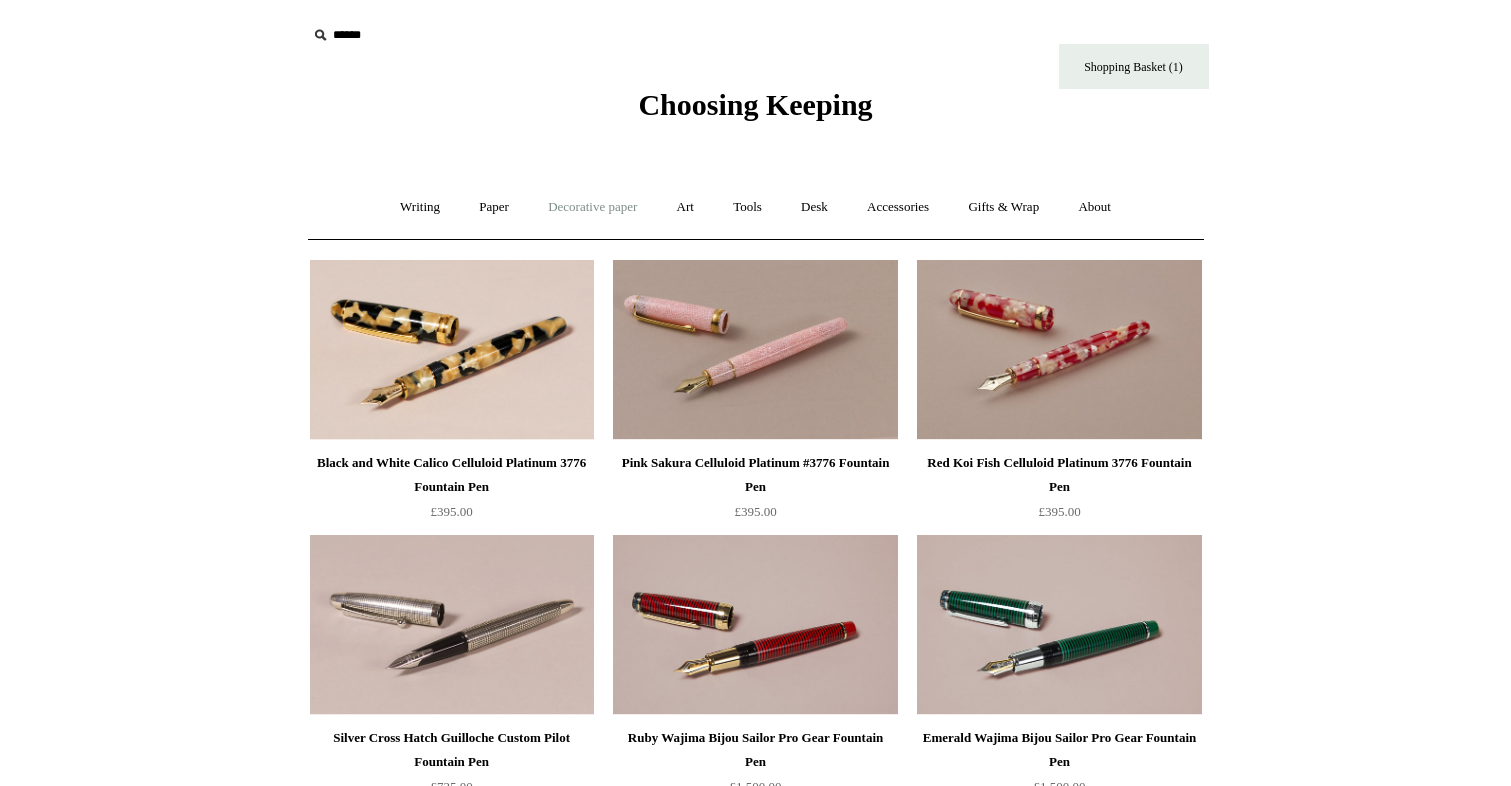 click on "Decorative paper +" at bounding box center (592, 207) 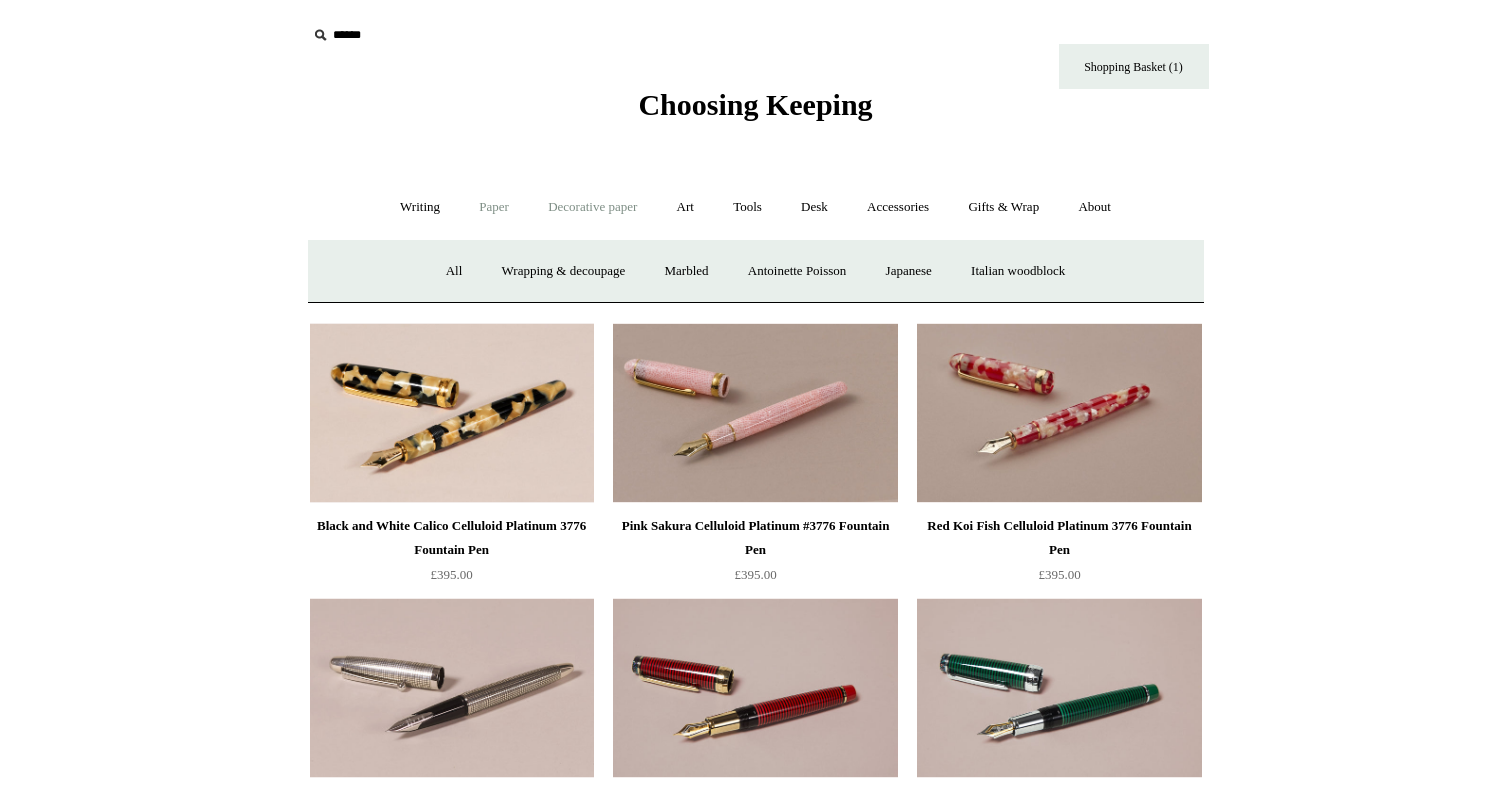 click on "Paper +" at bounding box center [494, 207] 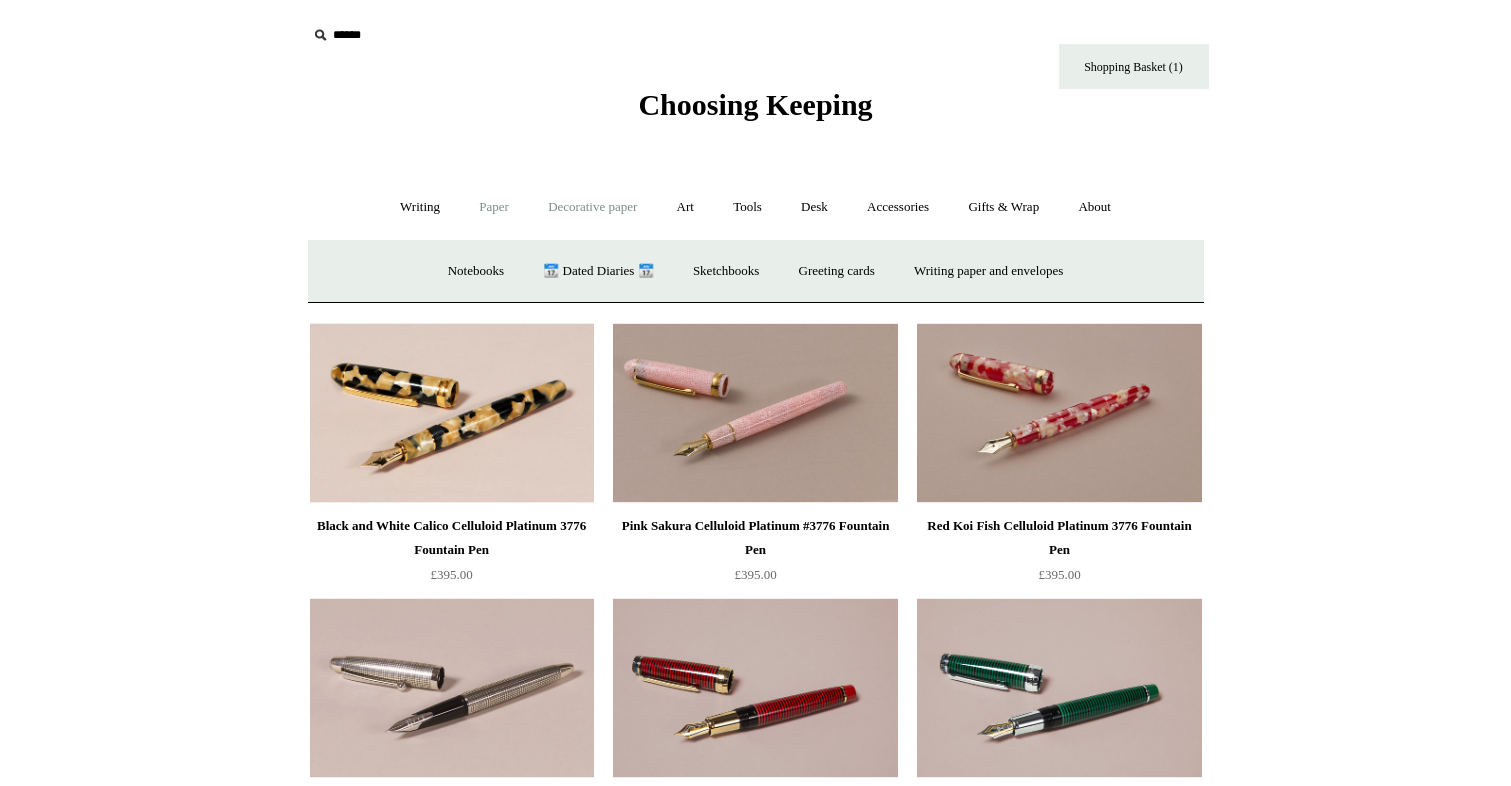 click on "Decorative paper +" at bounding box center (592, 207) 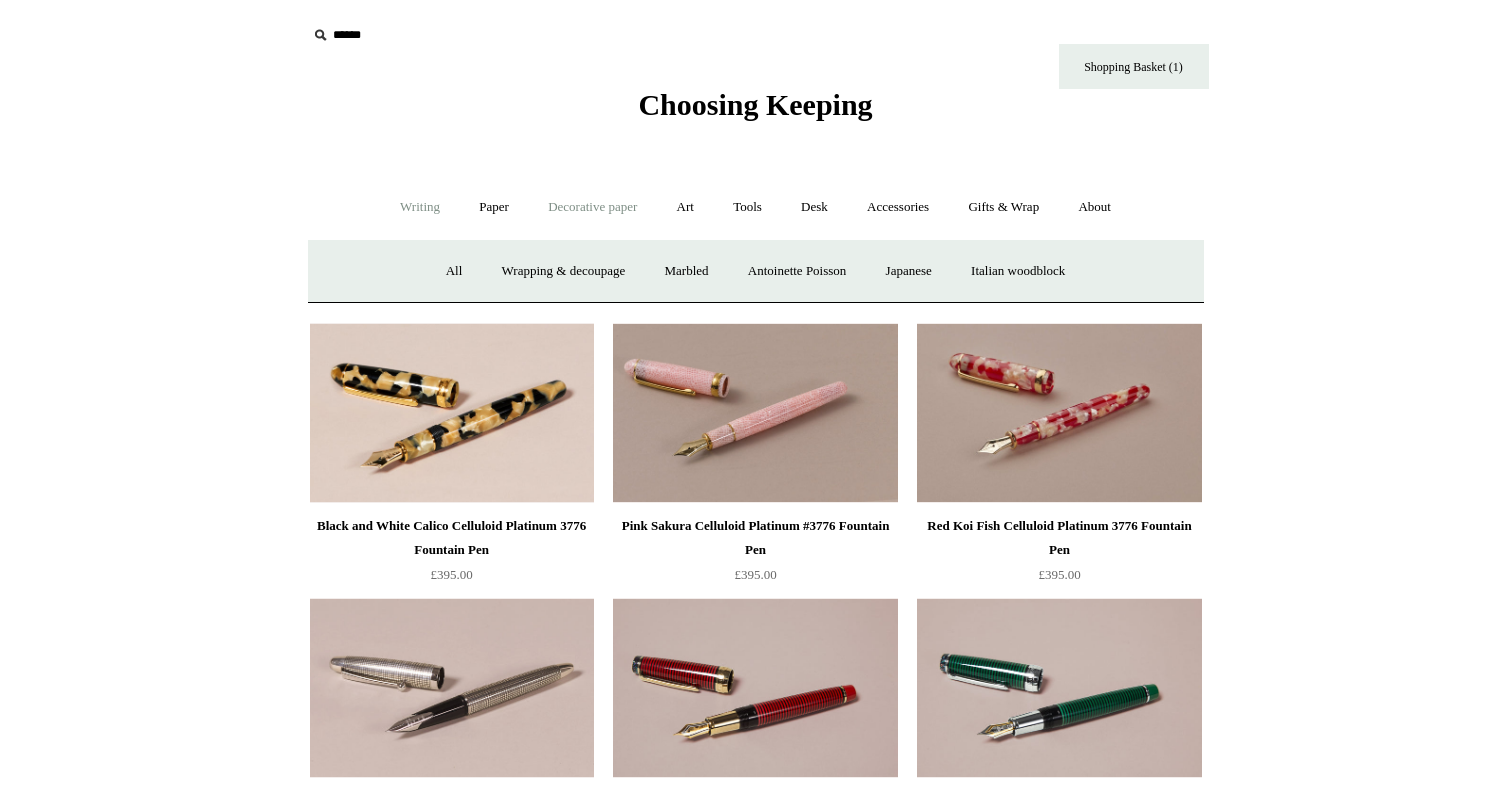 click on "Writing +" at bounding box center [420, 207] 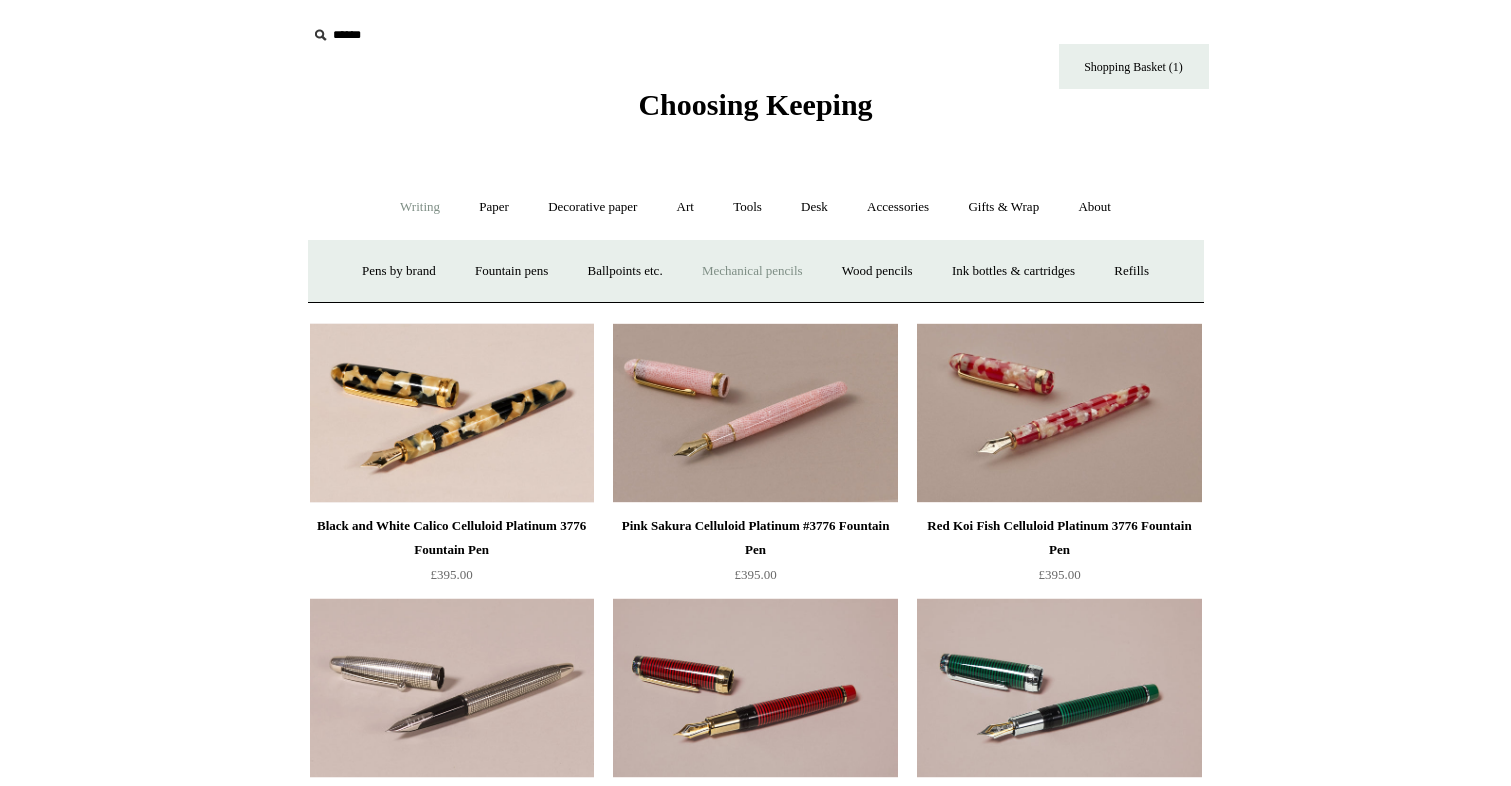click on "Mechanical pencils +" at bounding box center [752, 271] 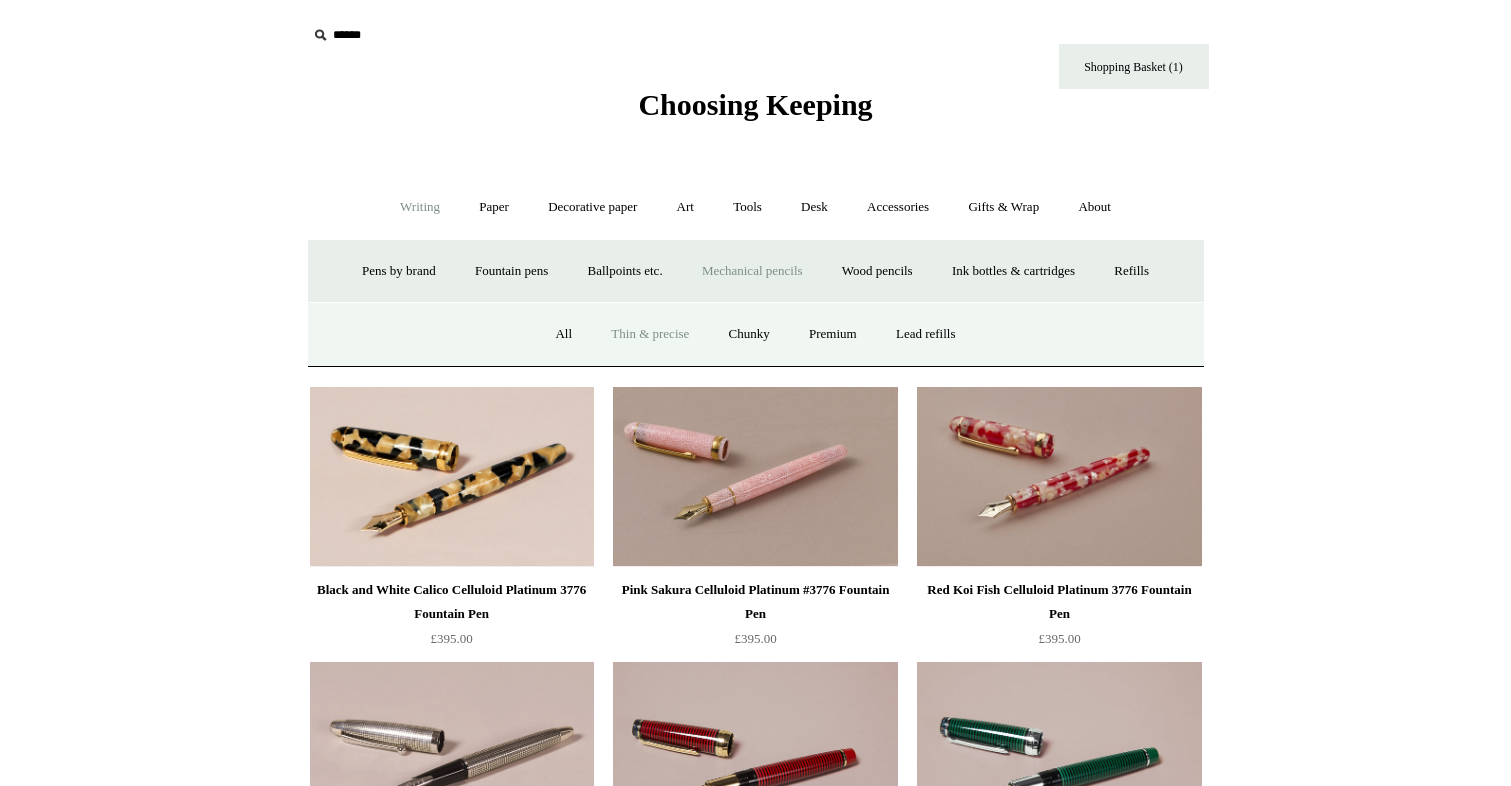 click on "Thin & precise" at bounding box center (650, 334) 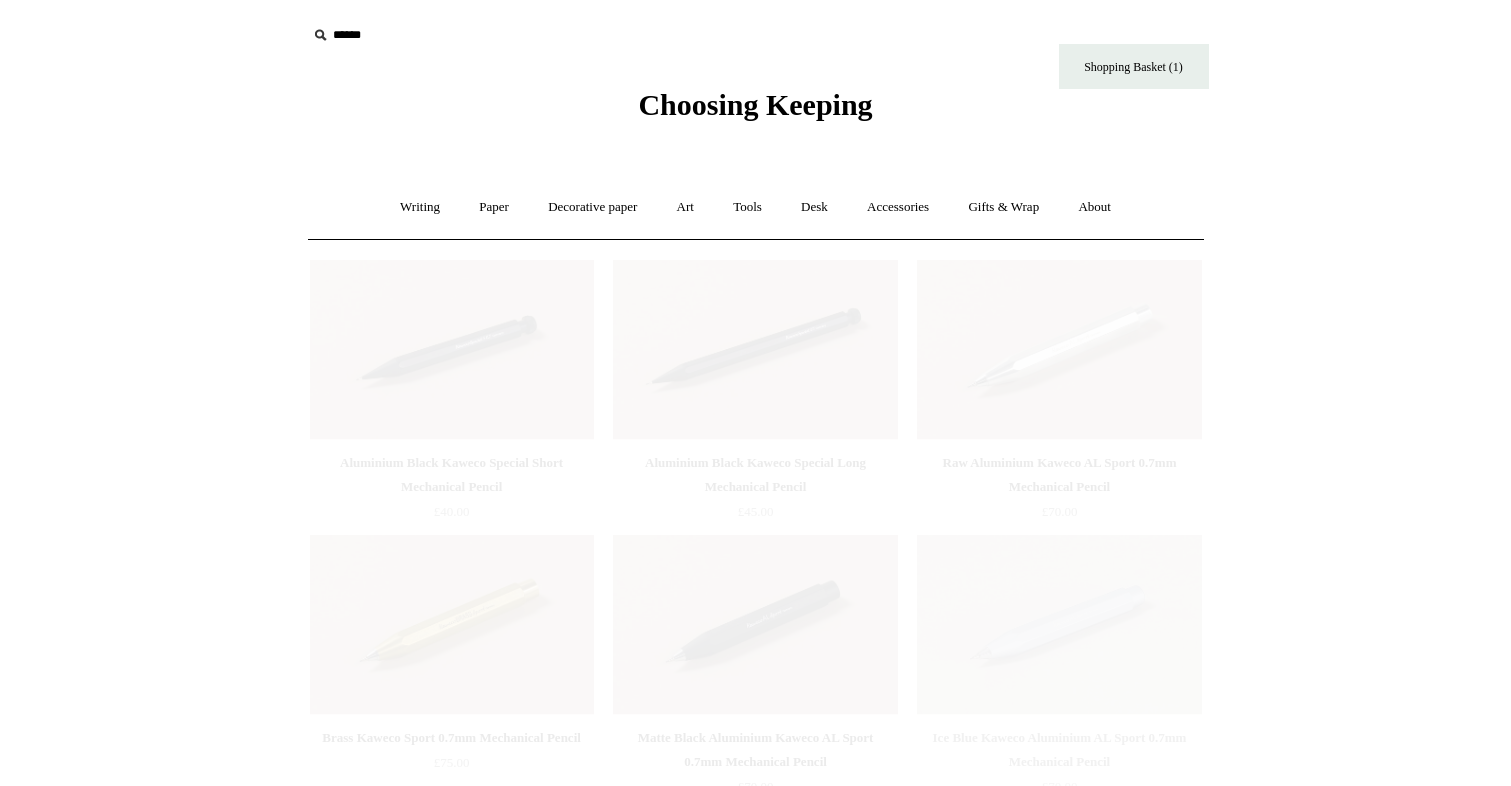 scroll, scrollTop: 0, scrollLeft: 0, axis: both 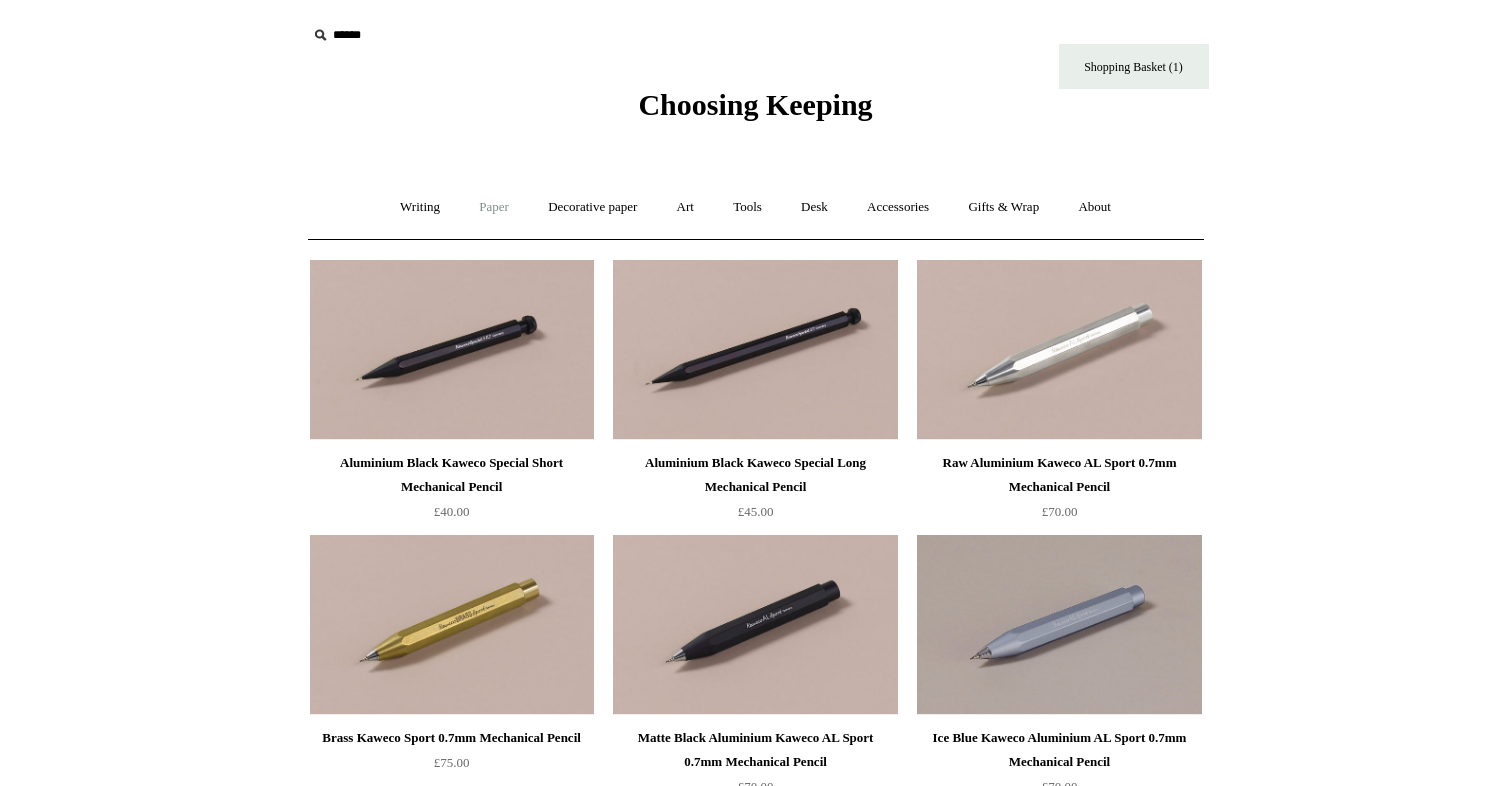 click on "Paper +" at bounding box center [494, 207] 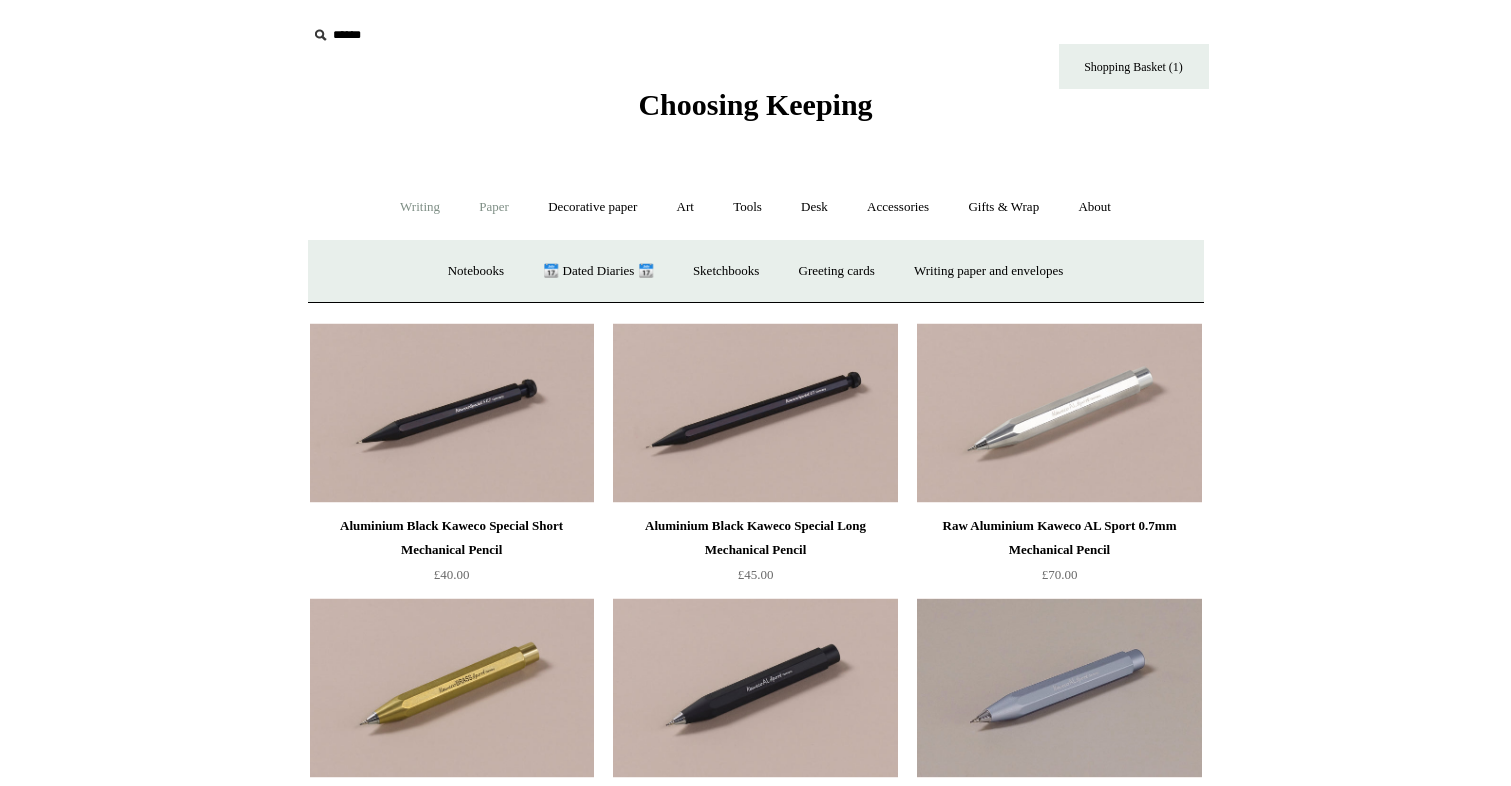 click on "Writing +" at bounding box center (420, 207) 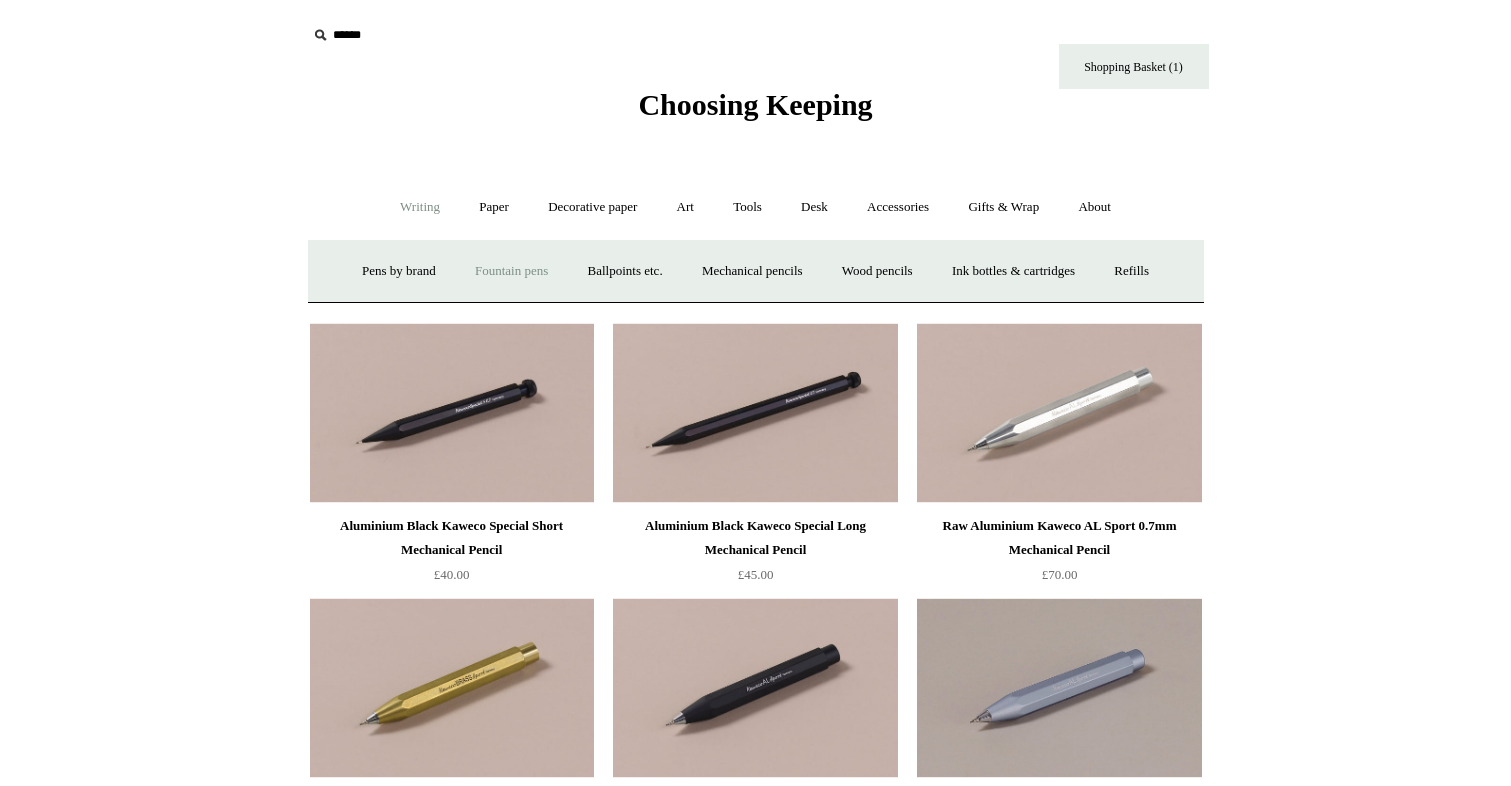 click on "Fountain pens +" at bounding box center [511, 271] 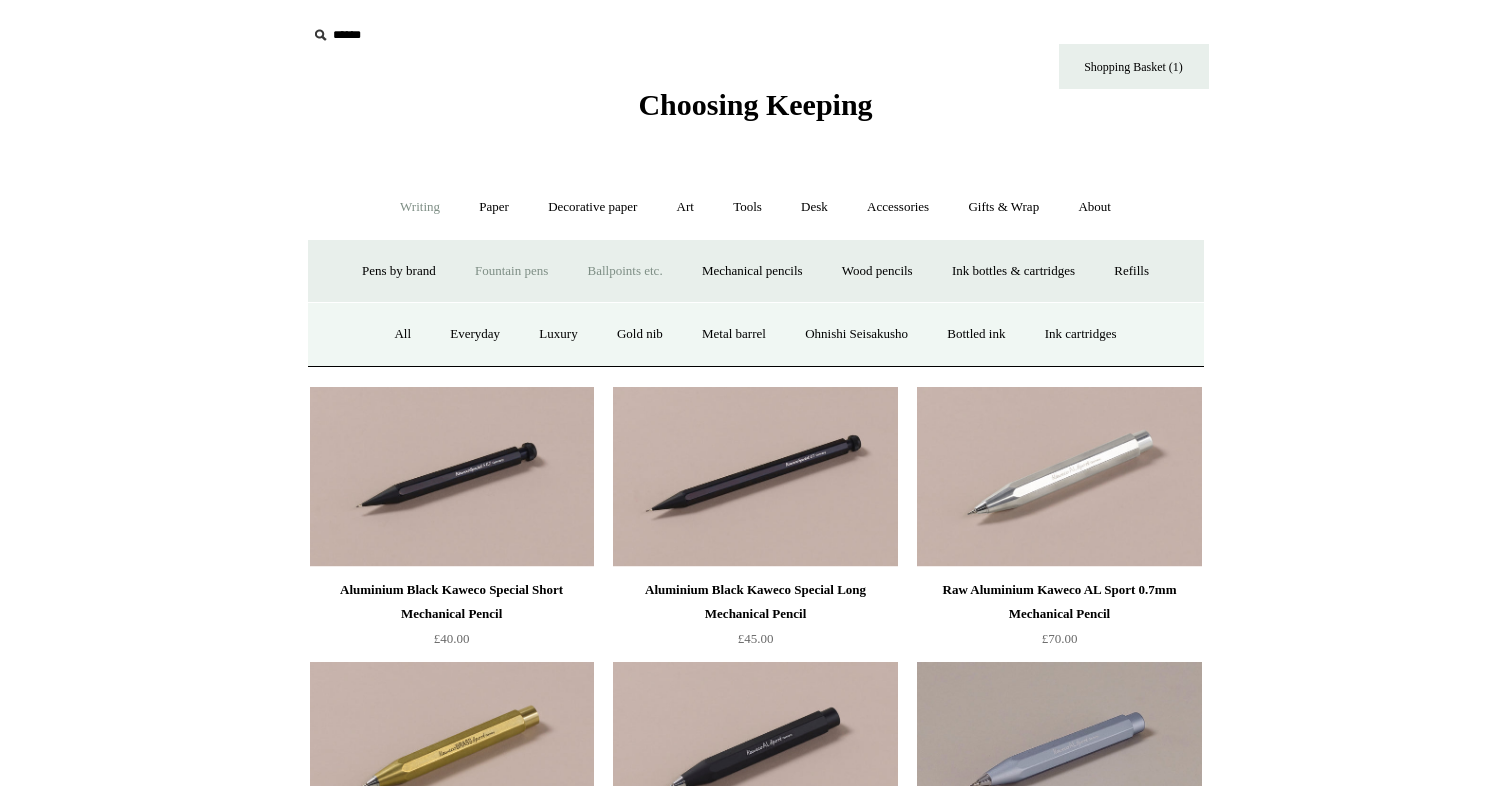 click on "Ballpoints etc. +" at bounding box center [625, 271] 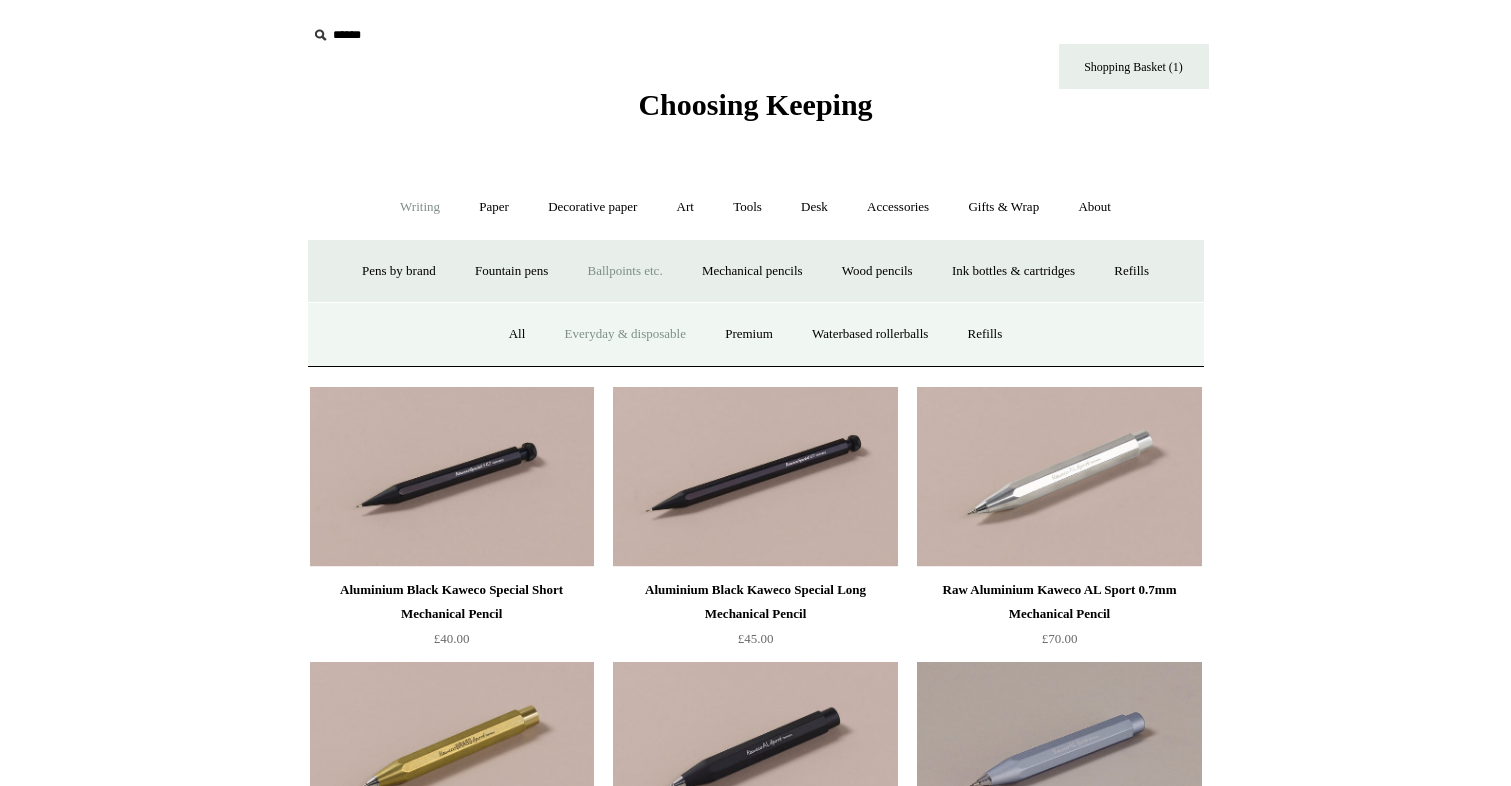click on "Everyday & disposable" at bounding box center (625, 334) 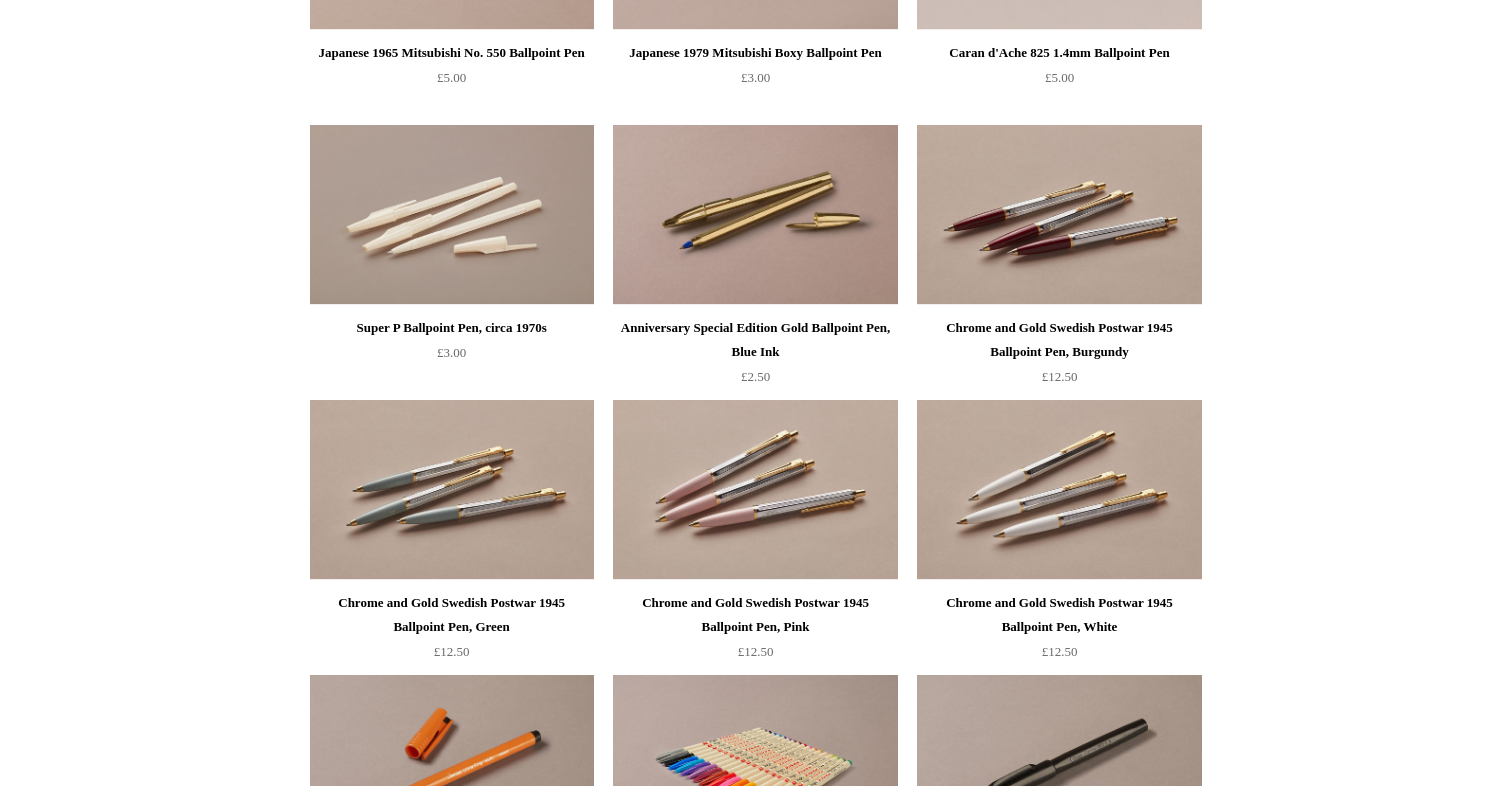 scroll, scrollTop: 0, scrollLeft: 0, axis: both 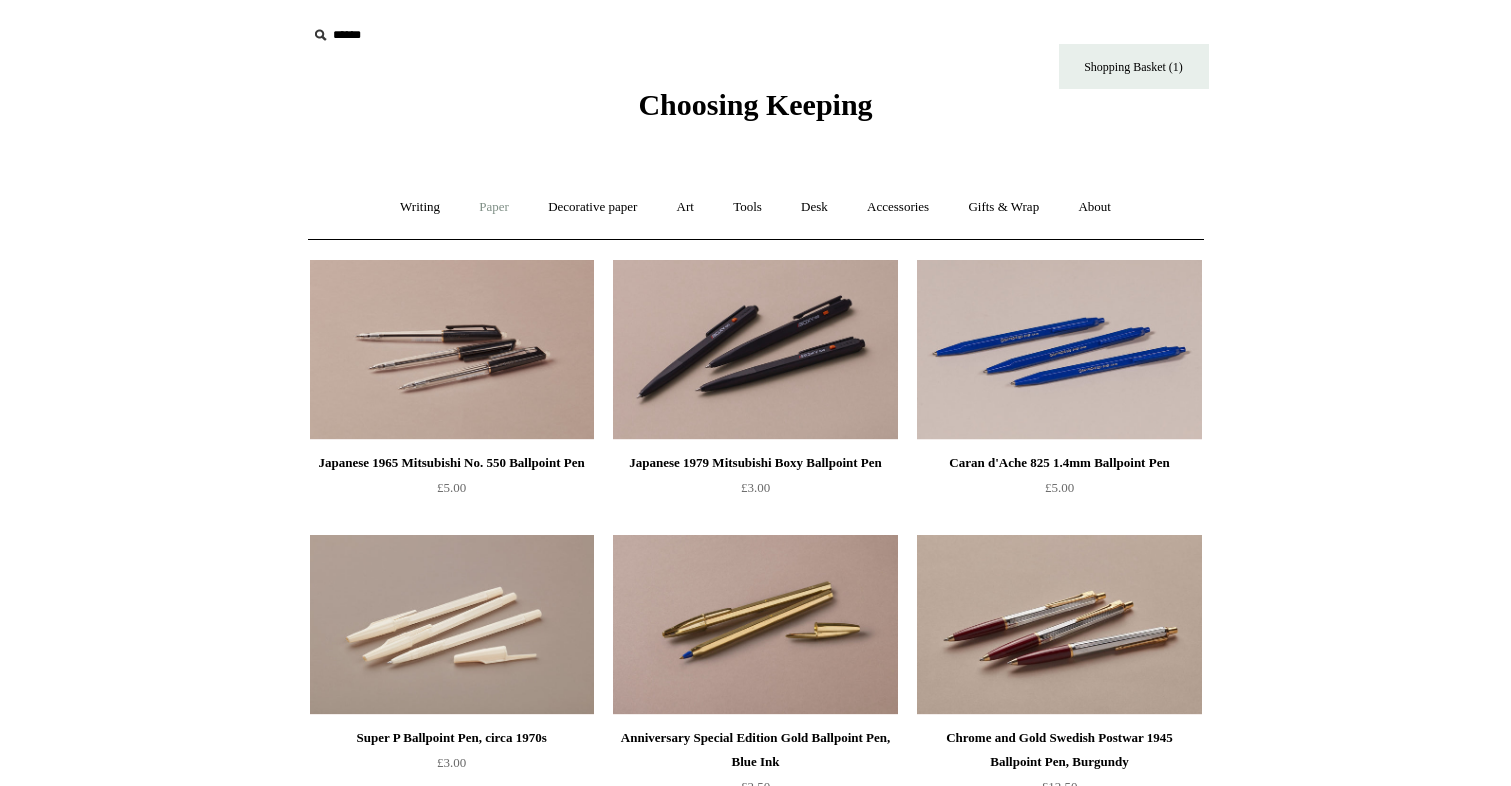click on "Paper +" at bounding box center [494, 207] 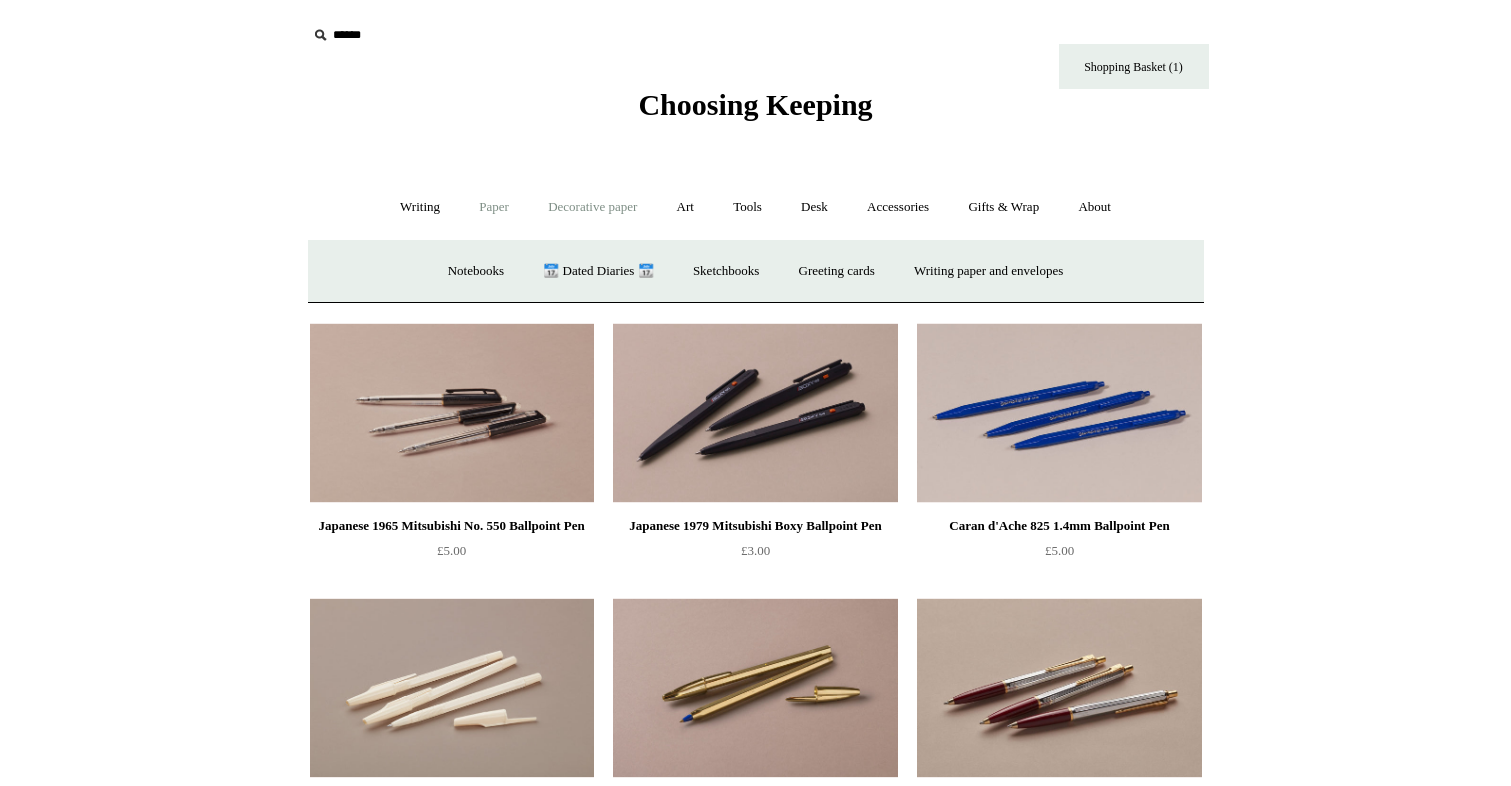 click on "Decorative paper +" at bounding box center (592, 207) 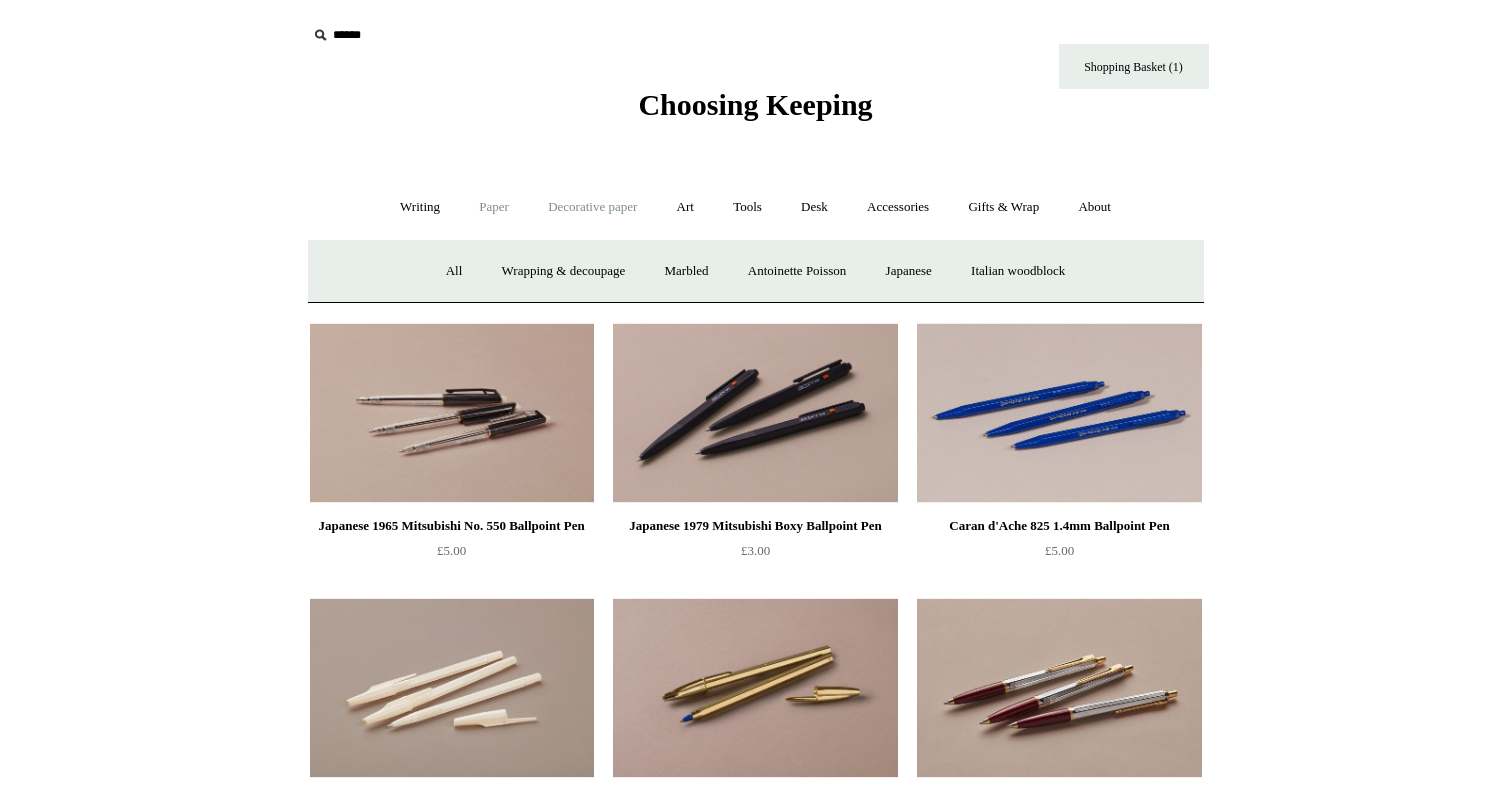 click on "Paper +" at bounding box center (494, 207) 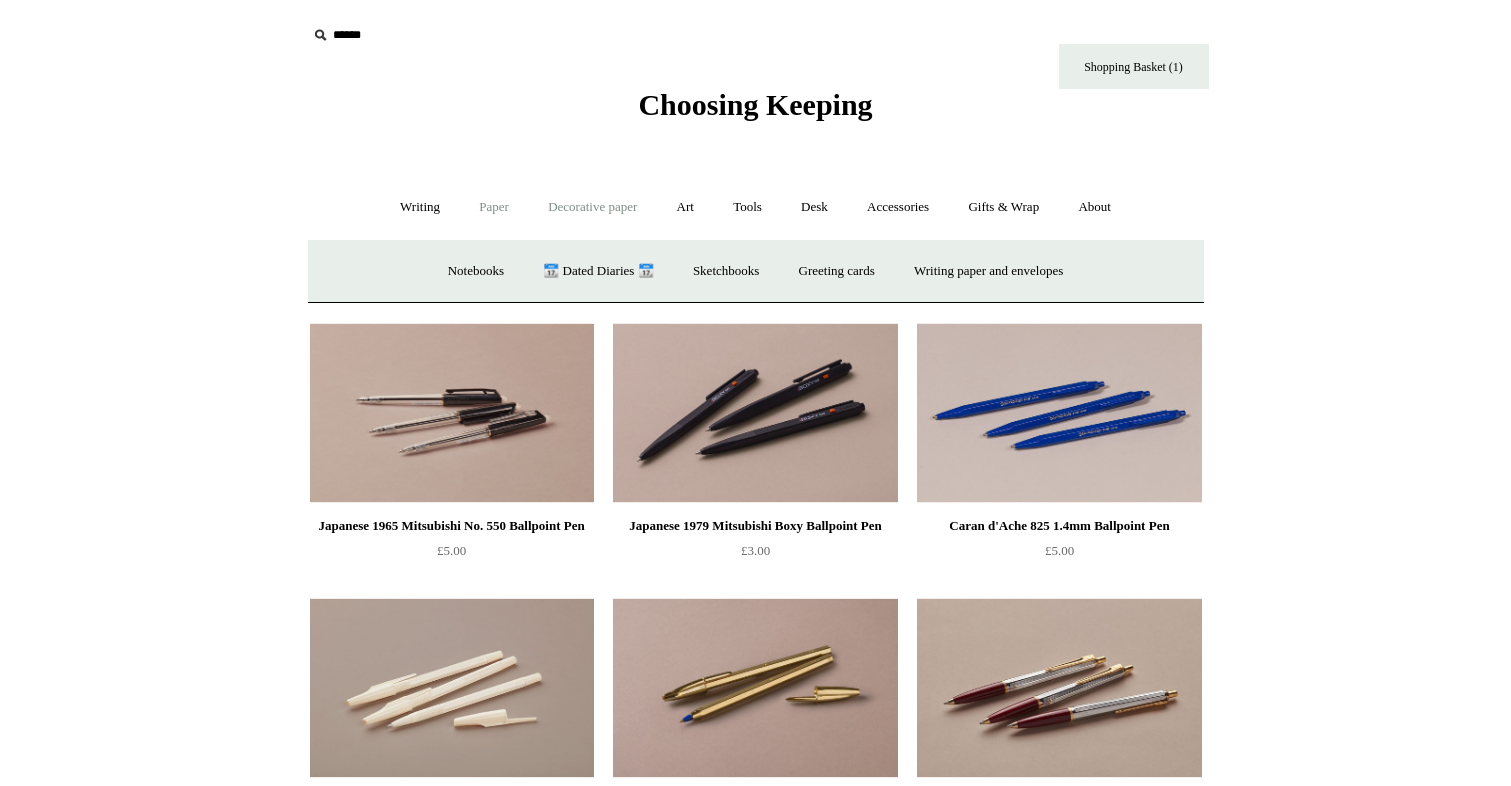 click on "Decorative paper +" at bounding box center (592, 207) 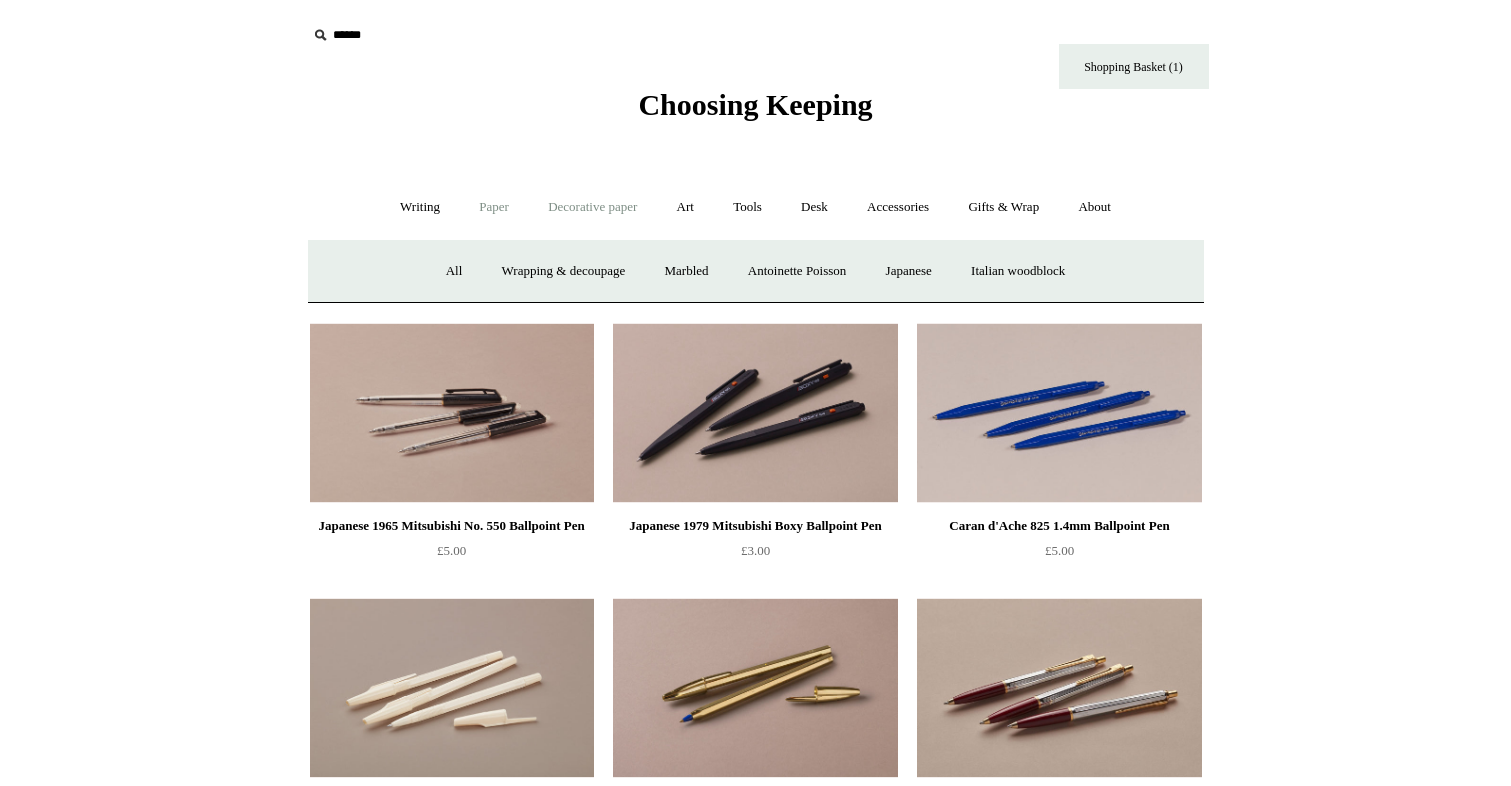 click on "Paper +" at bounding box center [494, 207] 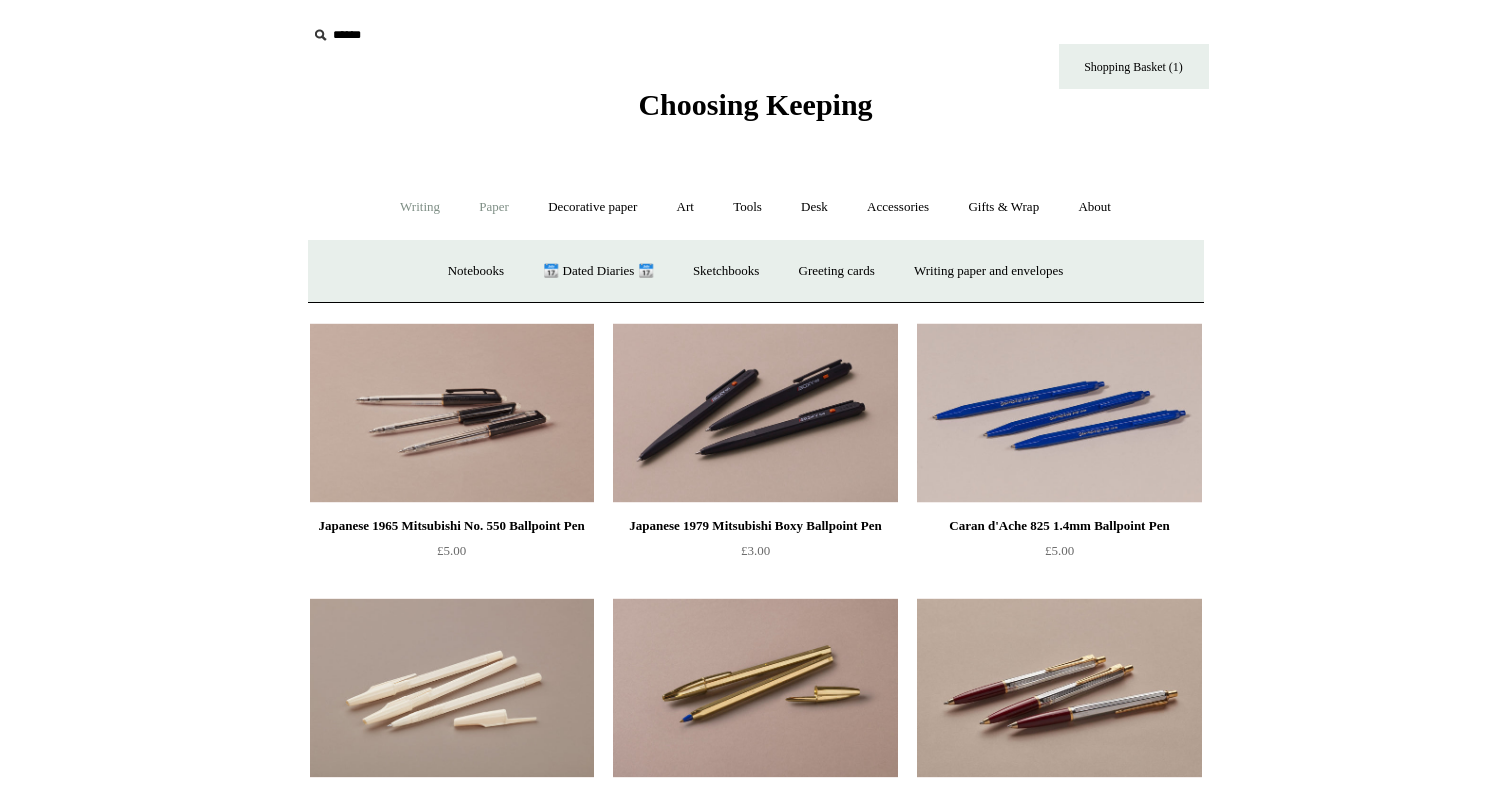 click on "Writing +" at bounding box center [420, 207] 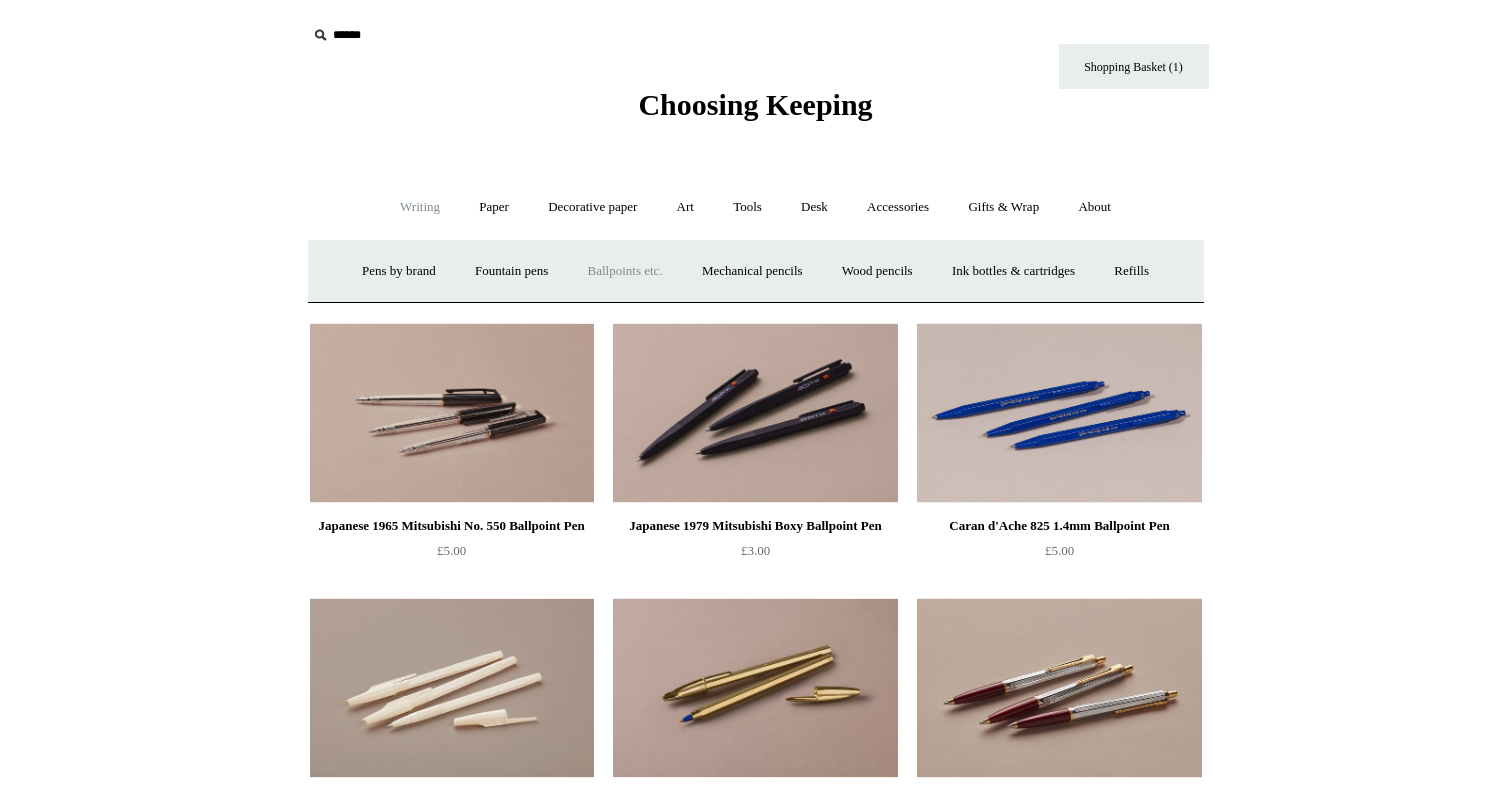 click on "Ballpoints etc. +" at bounding box center [625, 271] 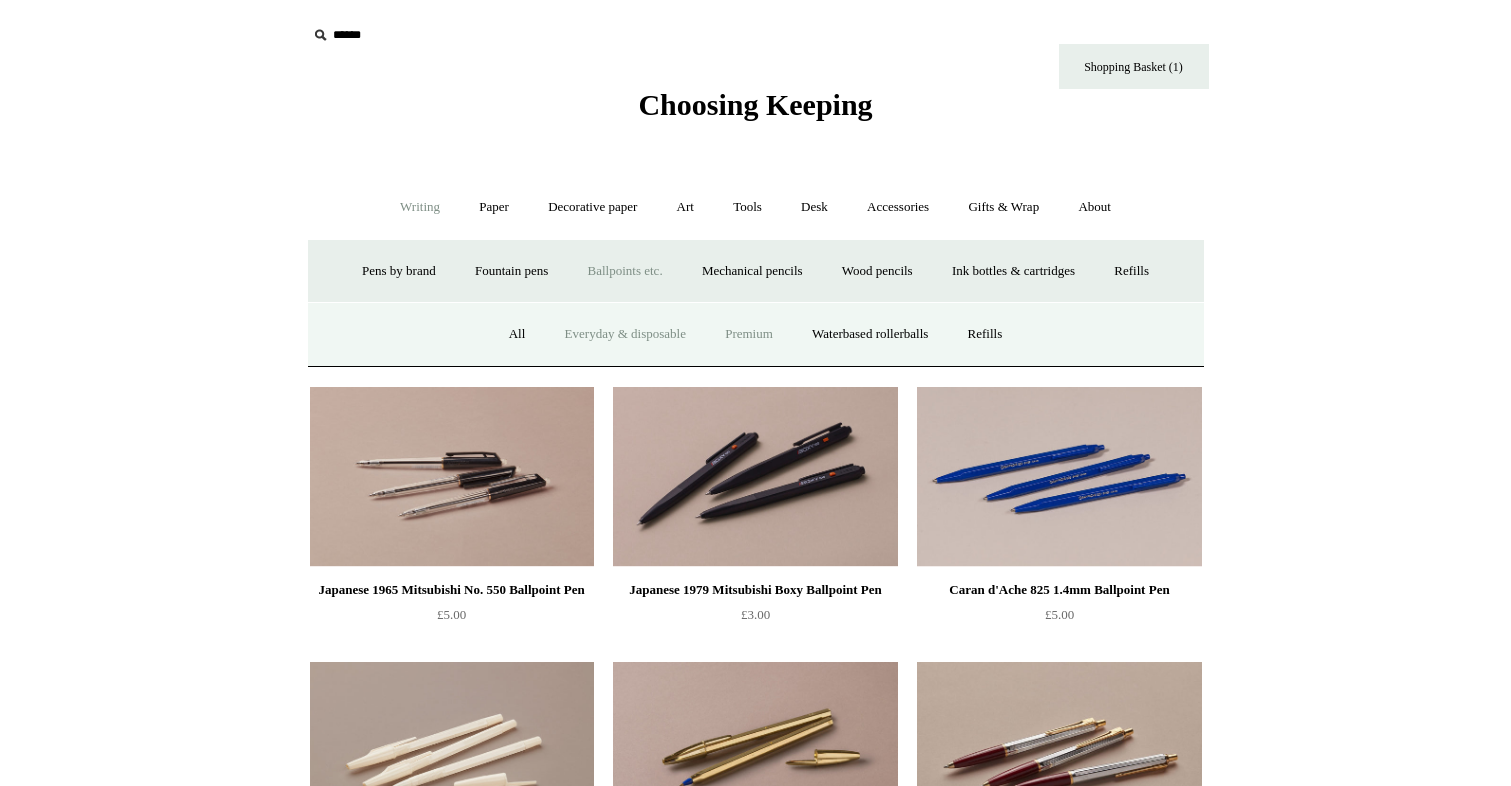 click on "Premium" at bounding box center (749, 334) 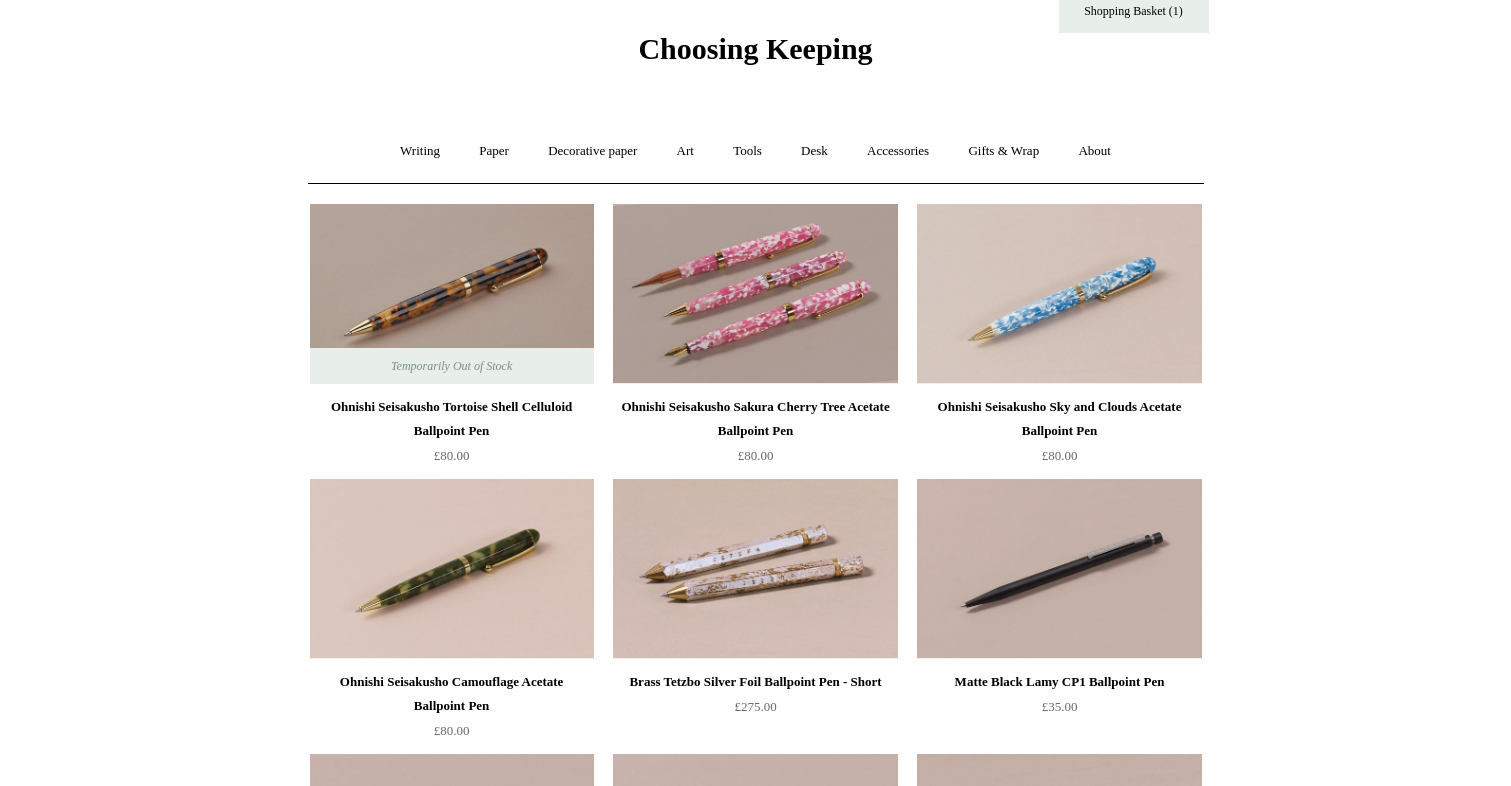 scroll, scrollTop: 0, scrollLeft: 0, axis: both 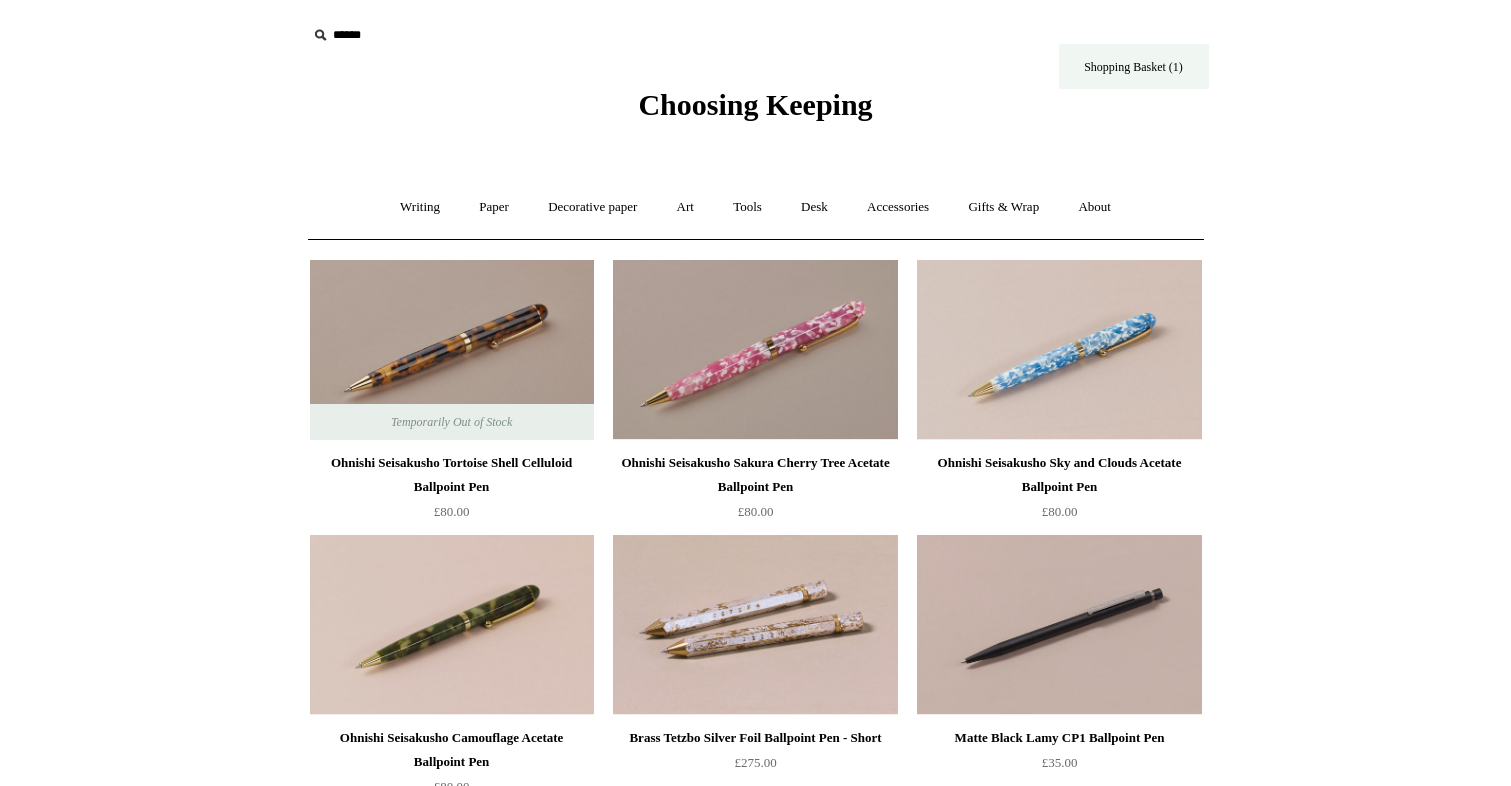 click on "Shopping Basket (1)" at bounding box center [1134, 66] 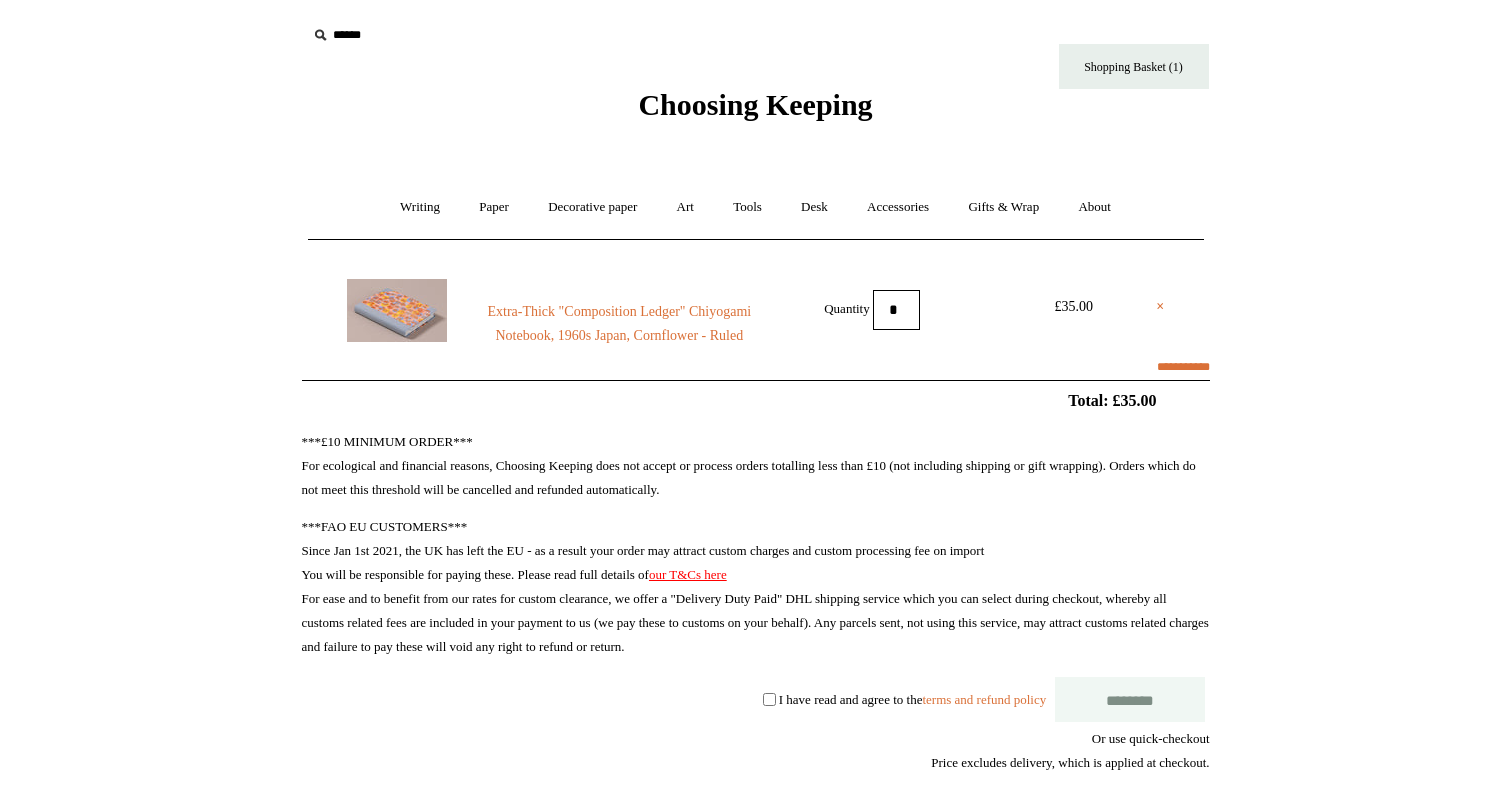 scroll, scrollTop: 0, scrollLeft: 0, axis: both 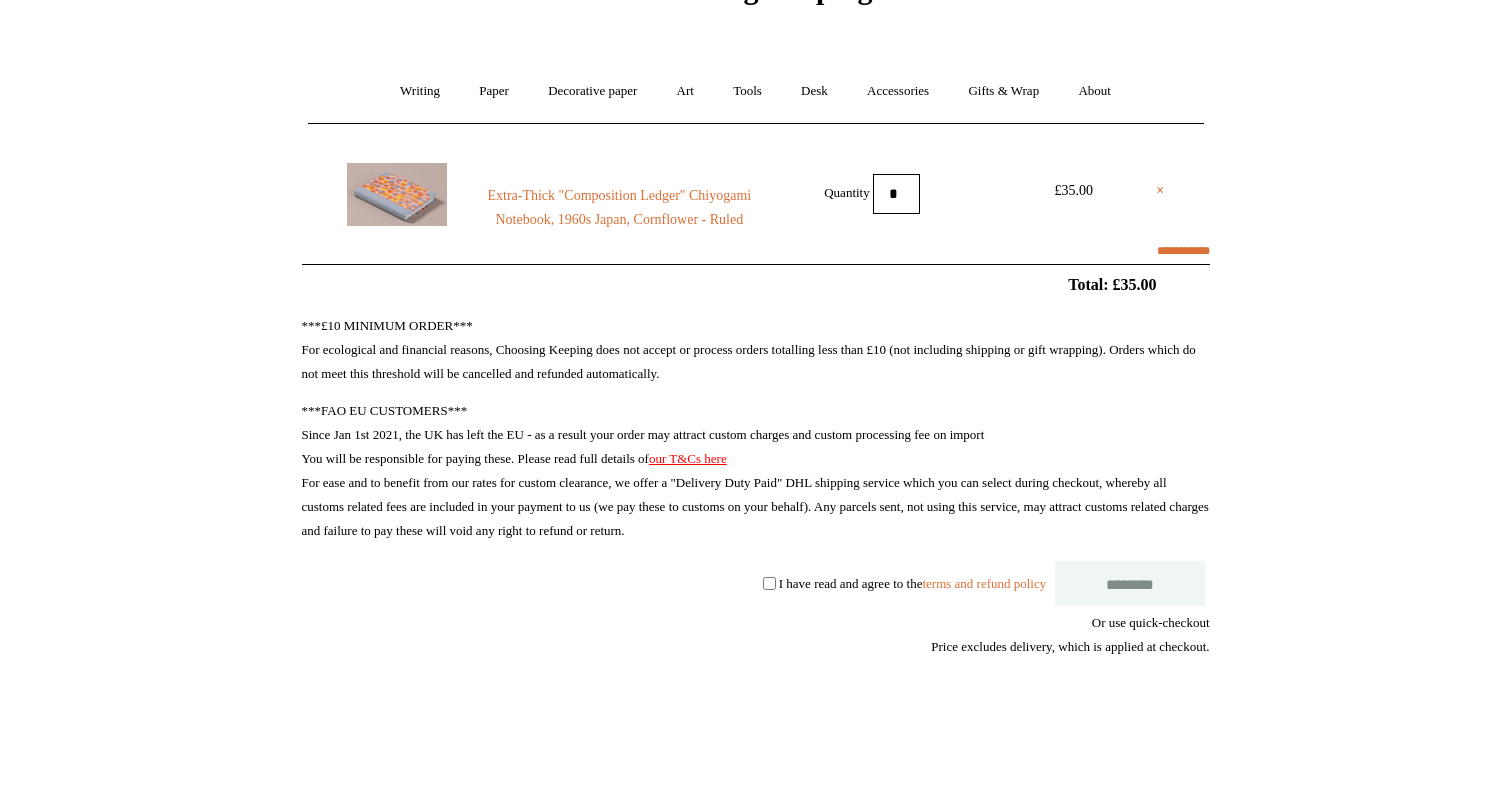 click on "I have read and agree to the  terms and refund policy" at bounding box center (912, 582) 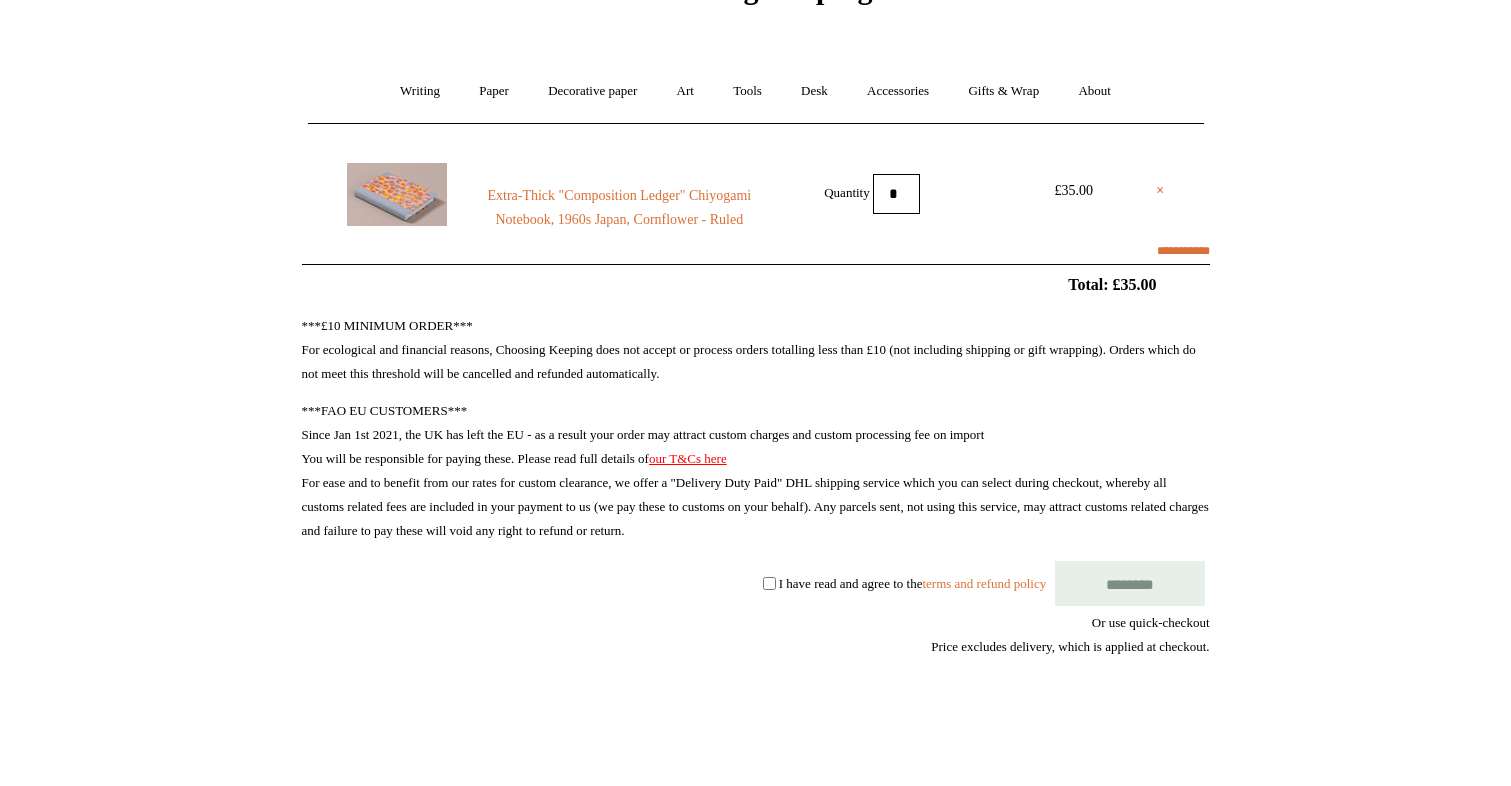 click on "********" at bounding box center [1130, 583] 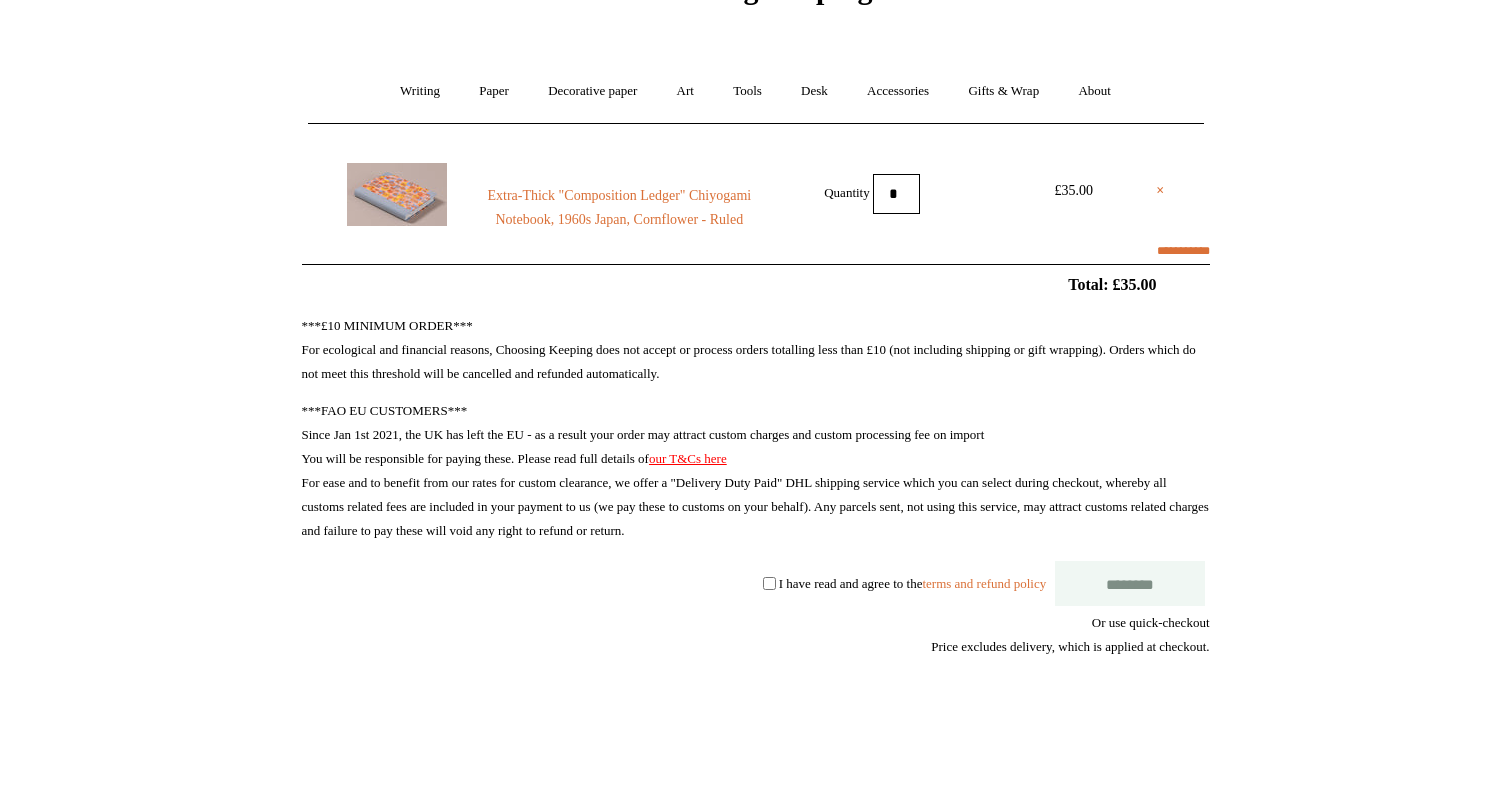 scroll, scrollTop: 21, scrollLeft: 0, axis: vertical 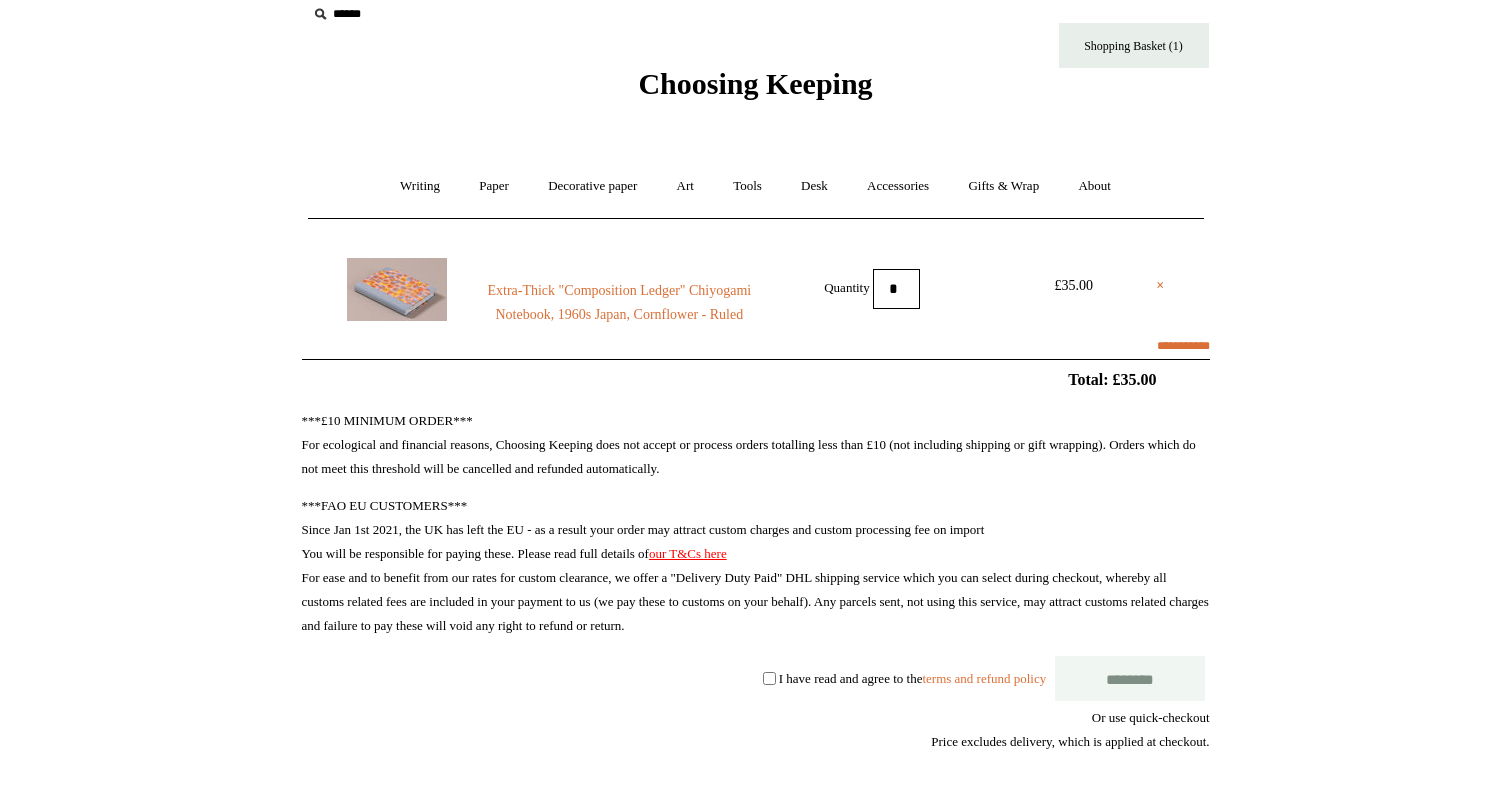 select on "**********" 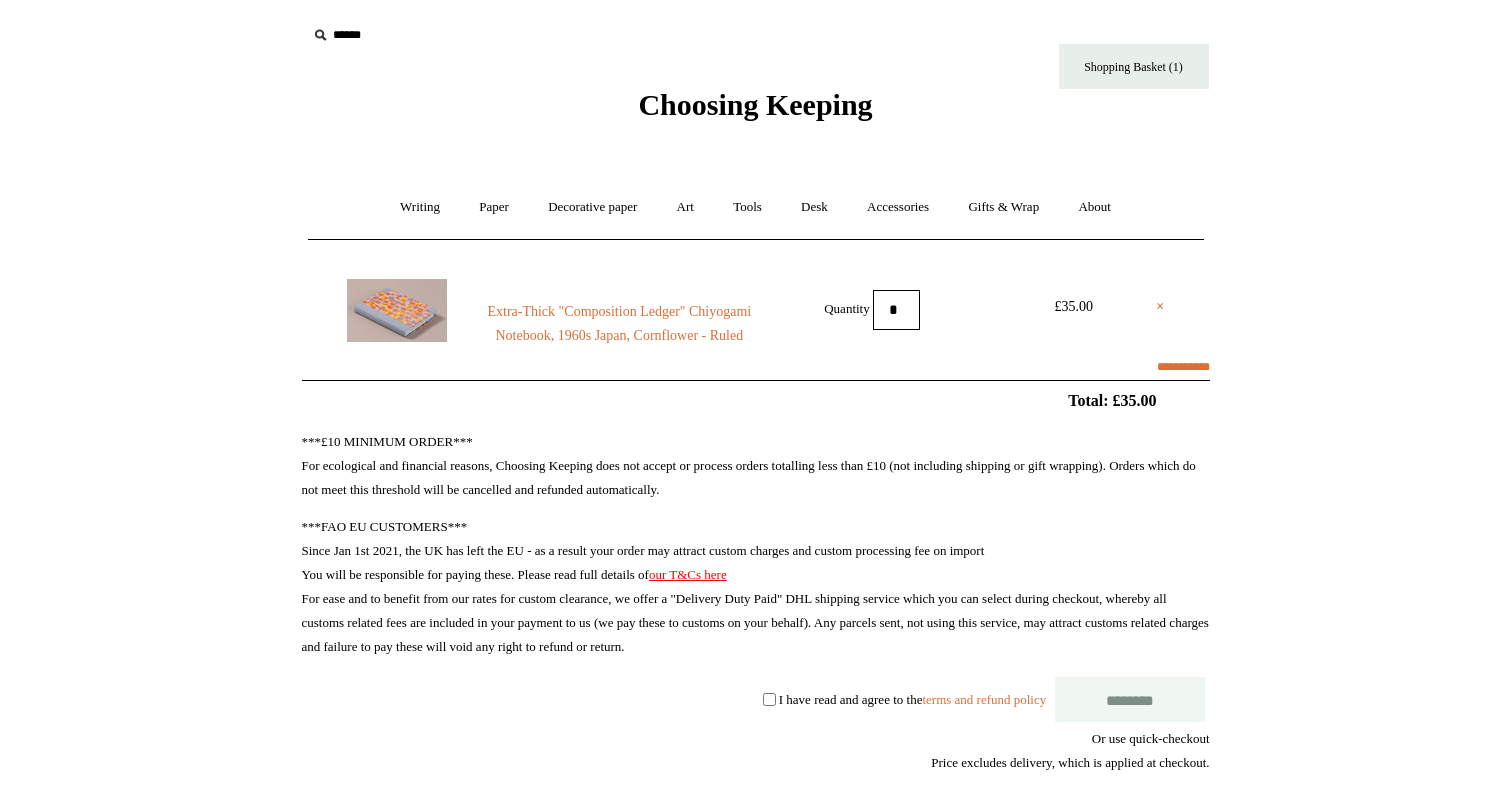 select on "**********" 